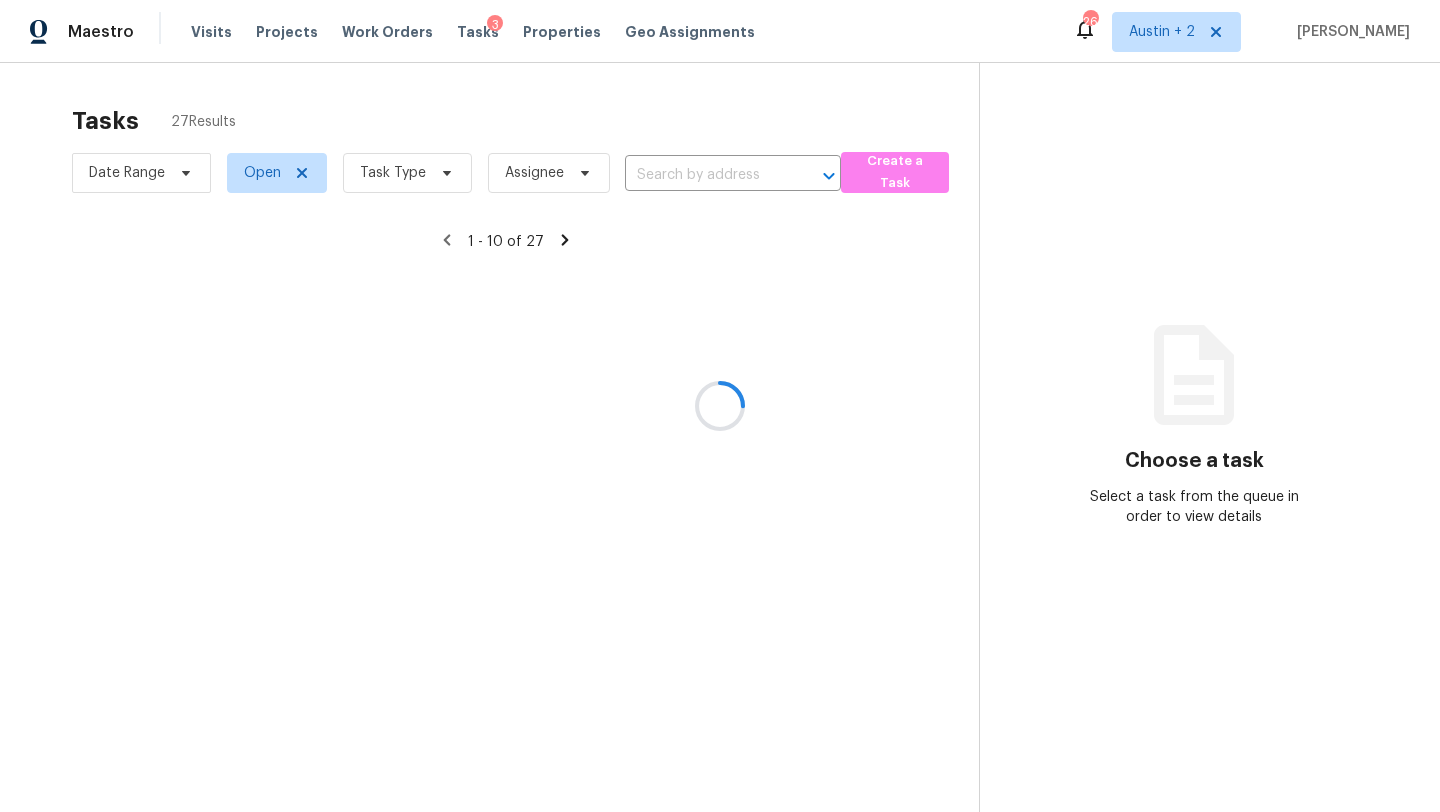 scroll, scrollTop: 0, scrollLeft: 0, axis: both 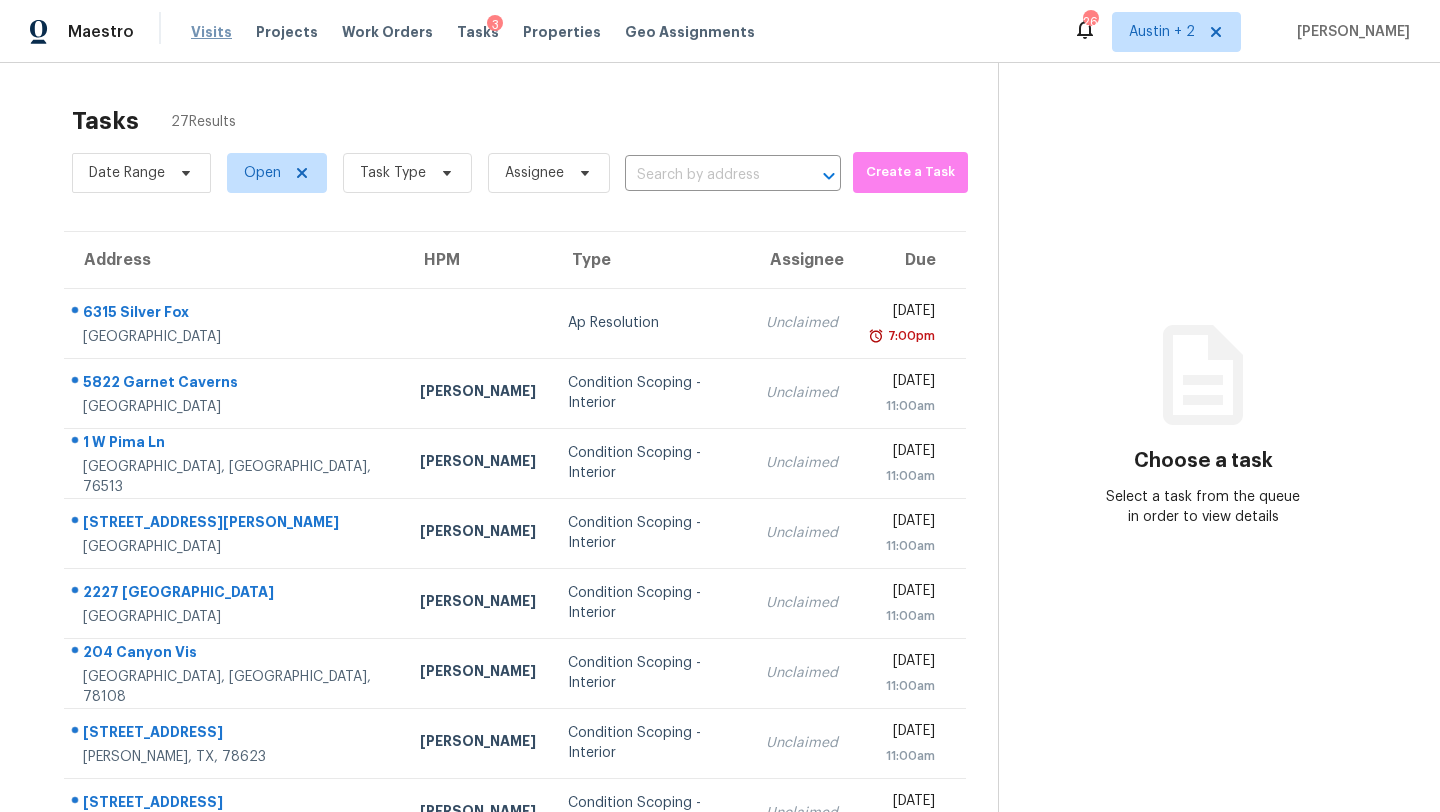 click on "Visits" at bounding box center [211, 32] 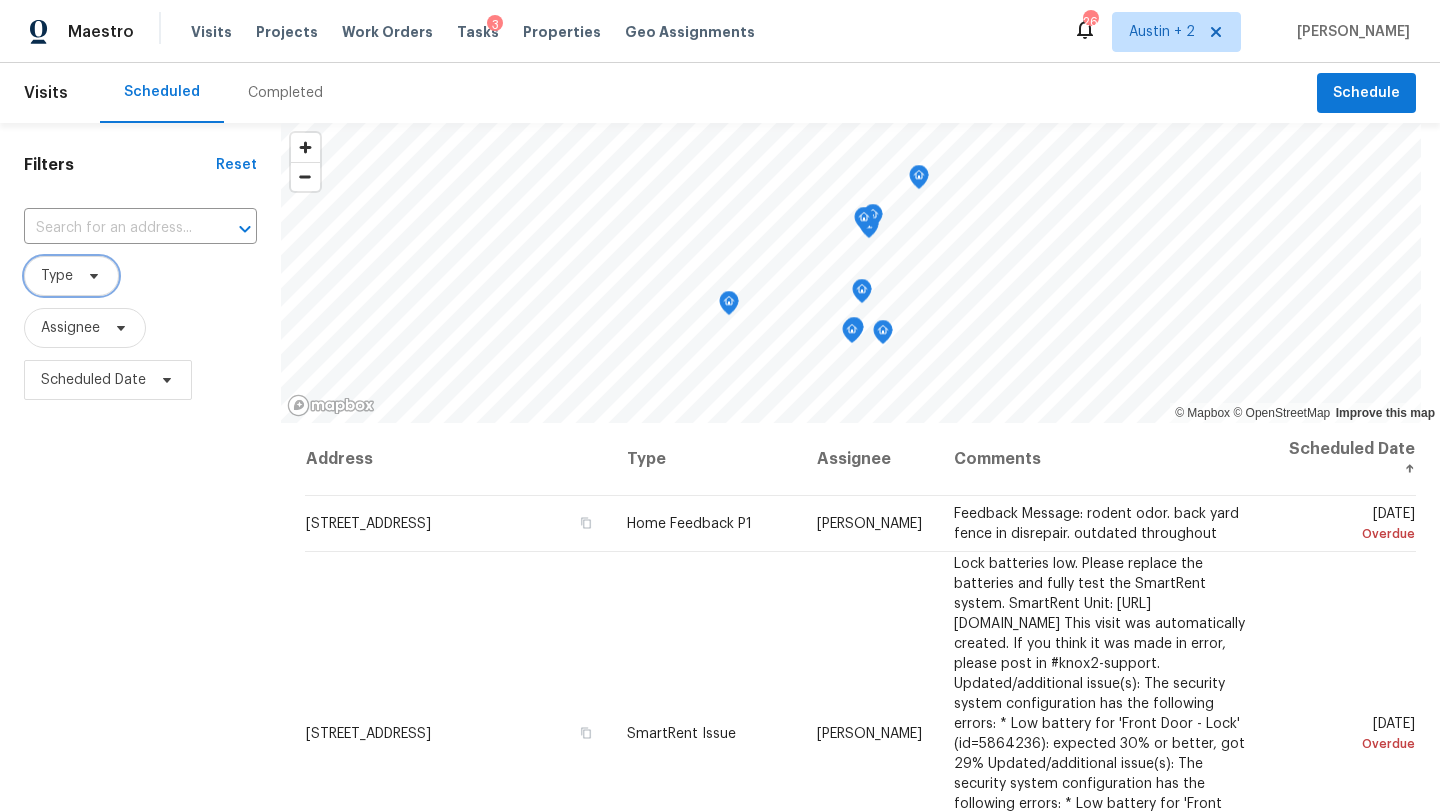 click 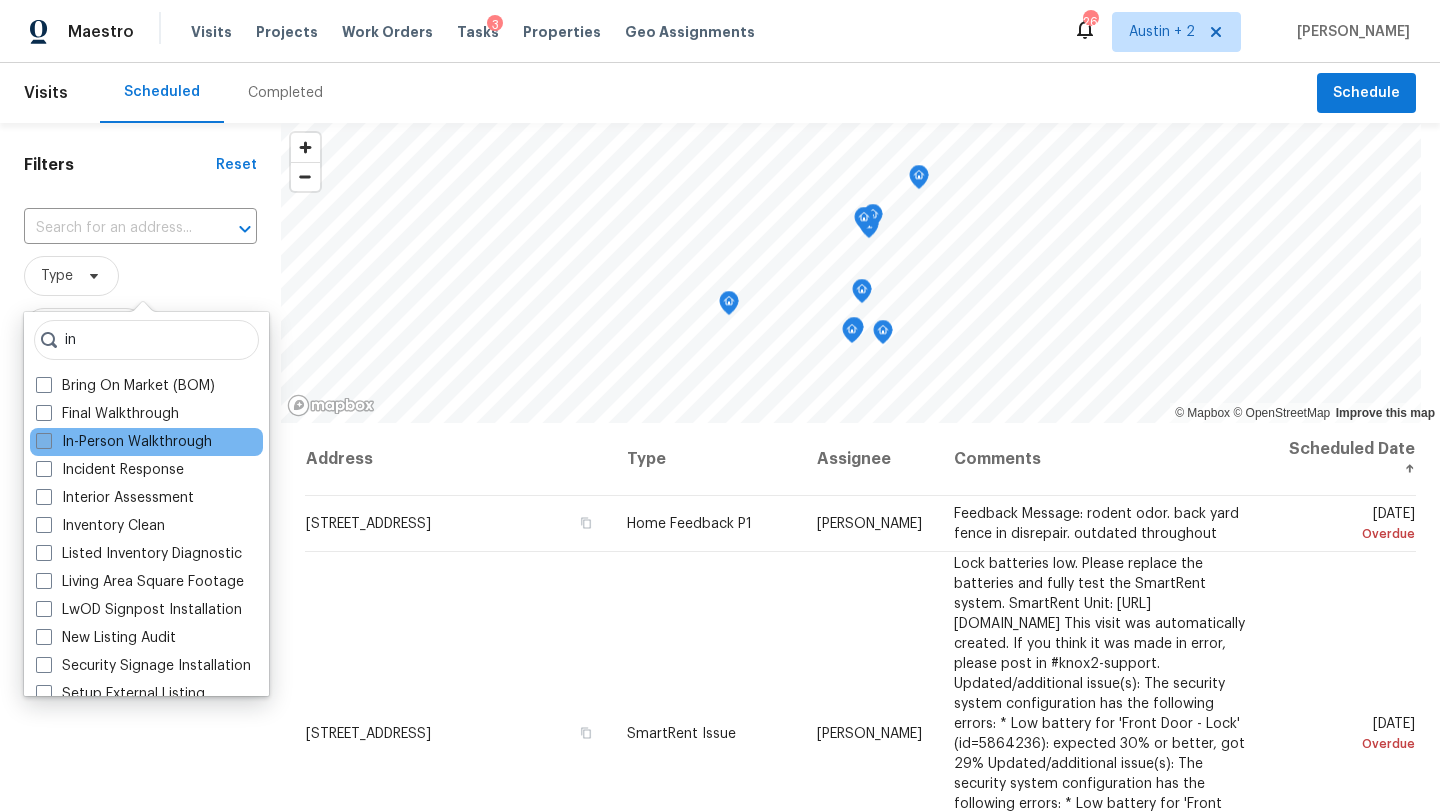type on "in" 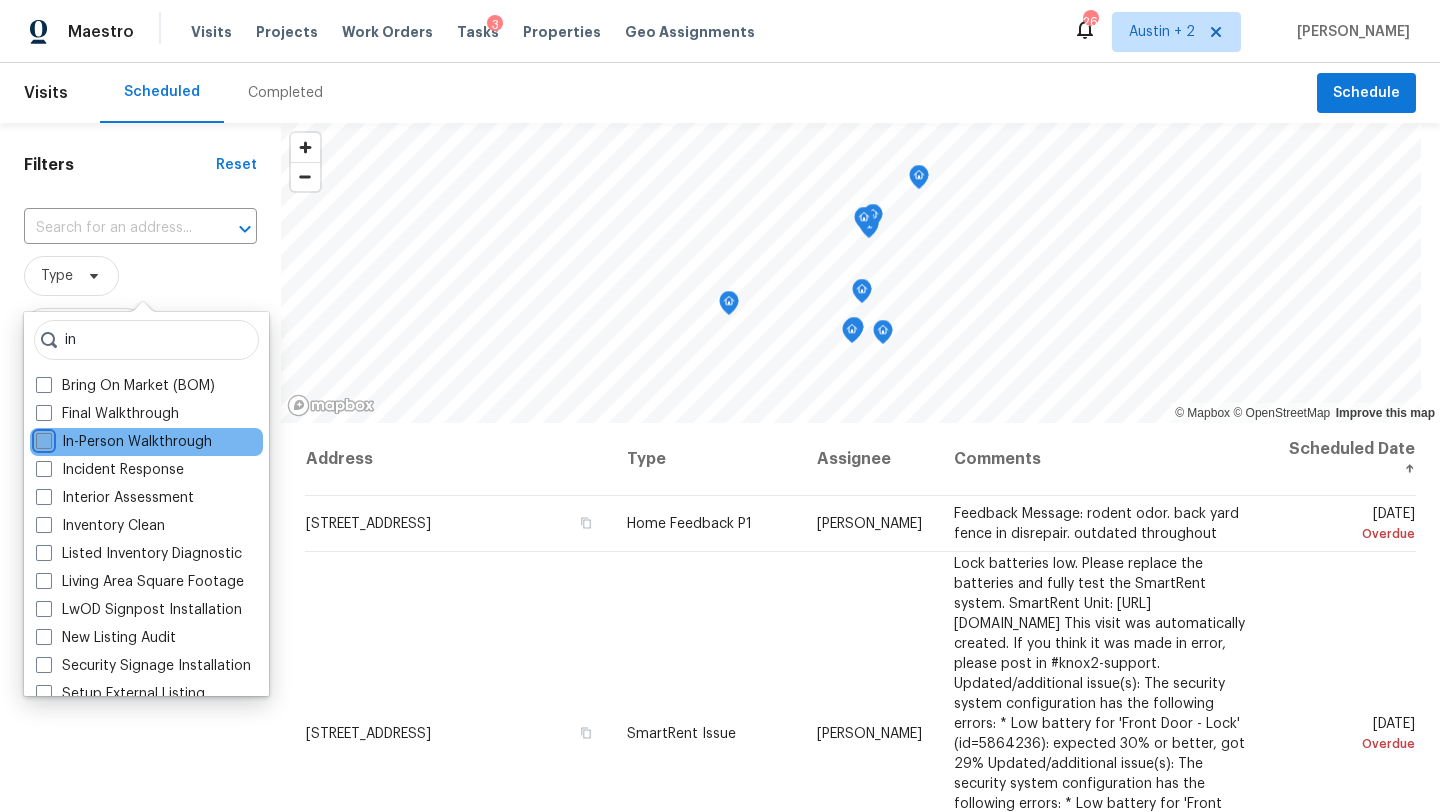 click on "In-Person Walkthrough" at bounding box center (42, 438) 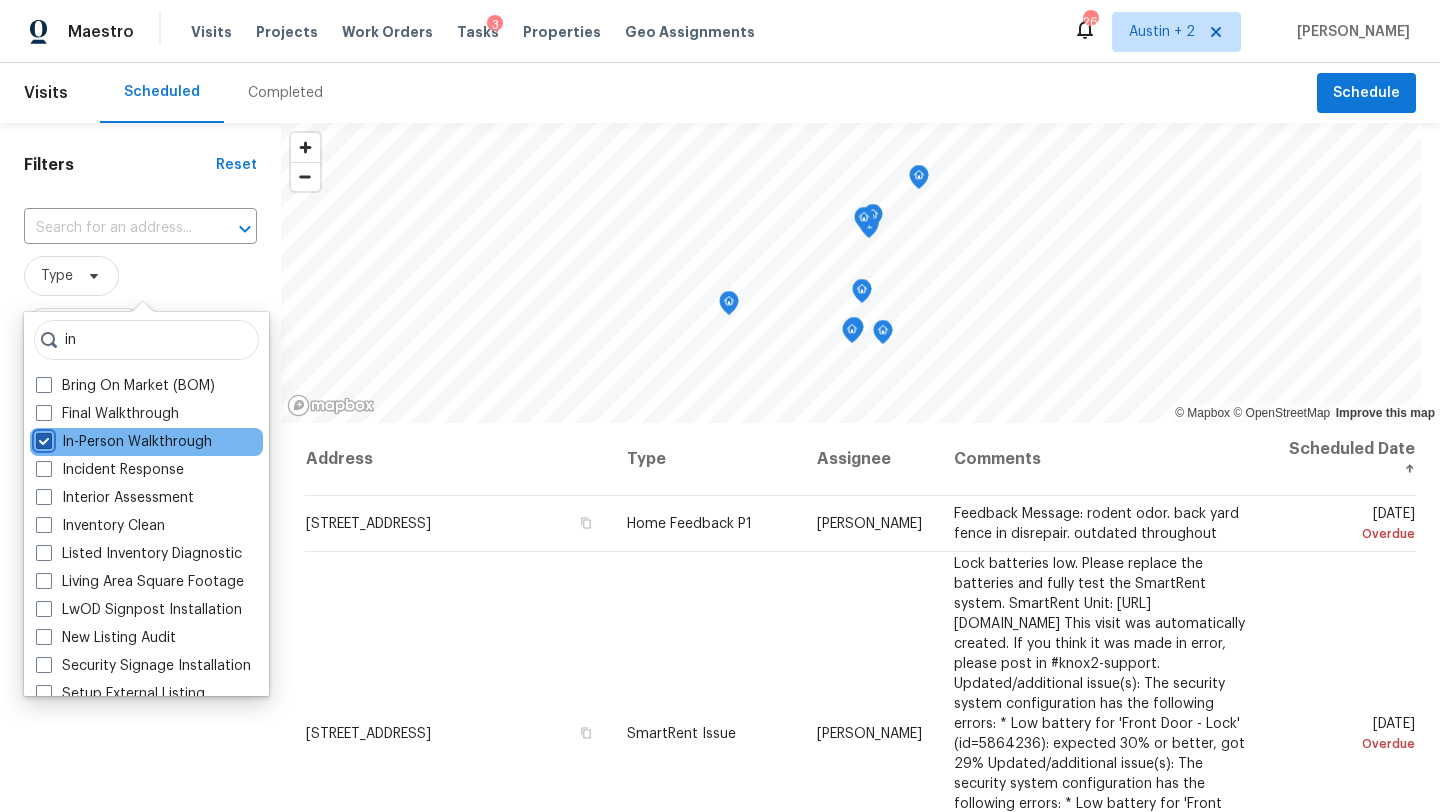 checkbox on "true" 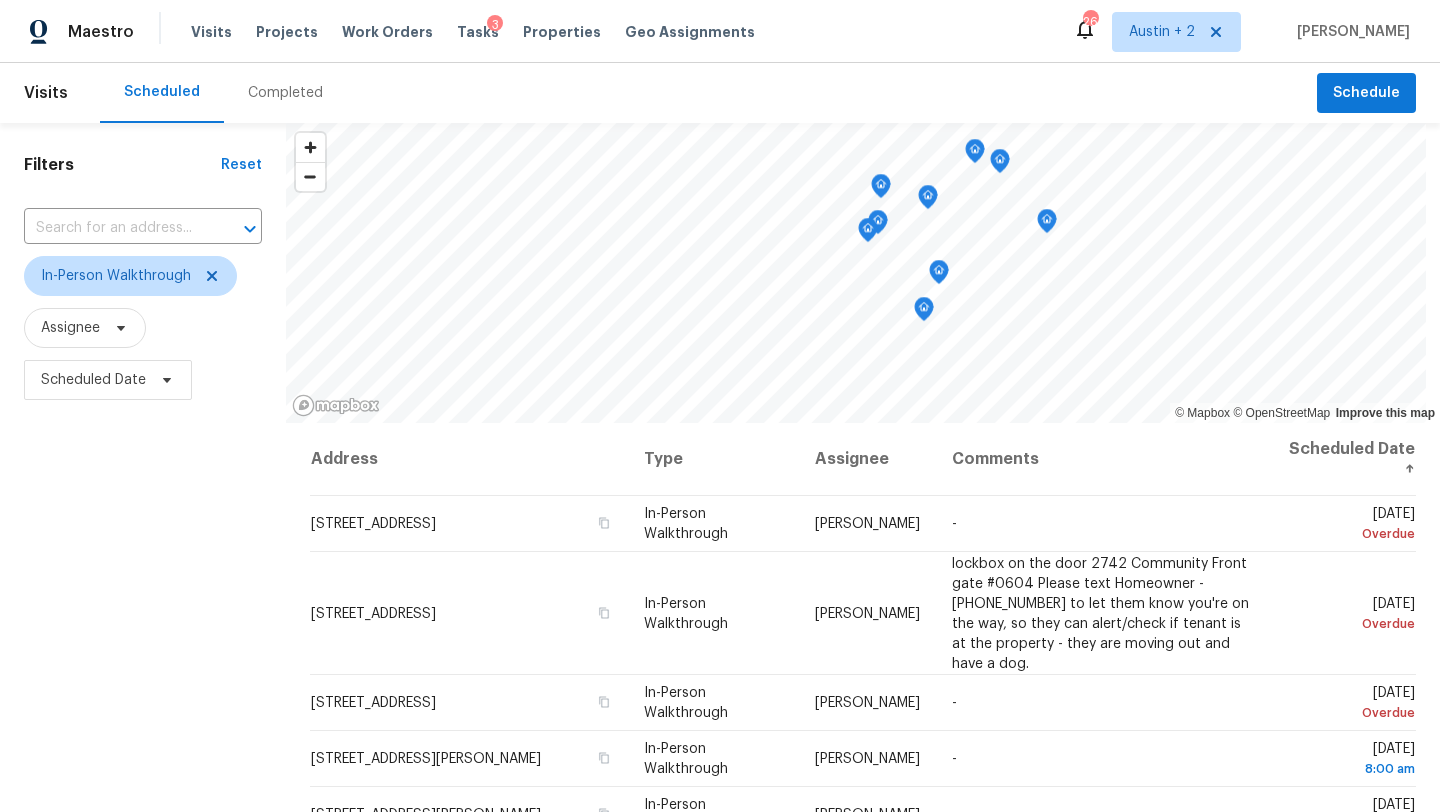 click on "Maestro Visits Projects Work Orders Tasks 3 Properties Geo Assignments 26 [GEOGRAPHIC_DATA] + 2 [PERSON_NAME]" at bounding box center (720, 31) 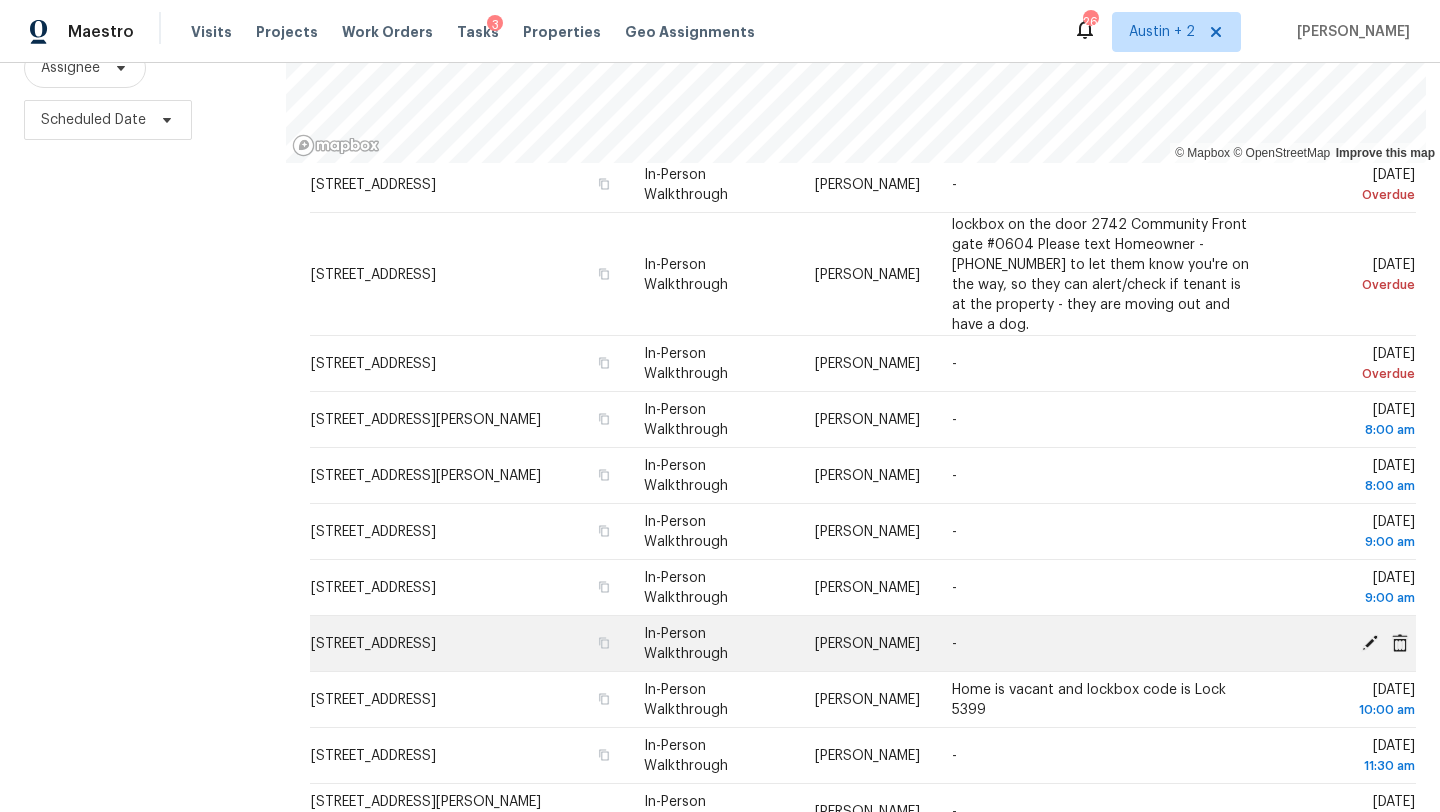 scroll, scrollTop: 0, scrollLeft: 0, axis: both 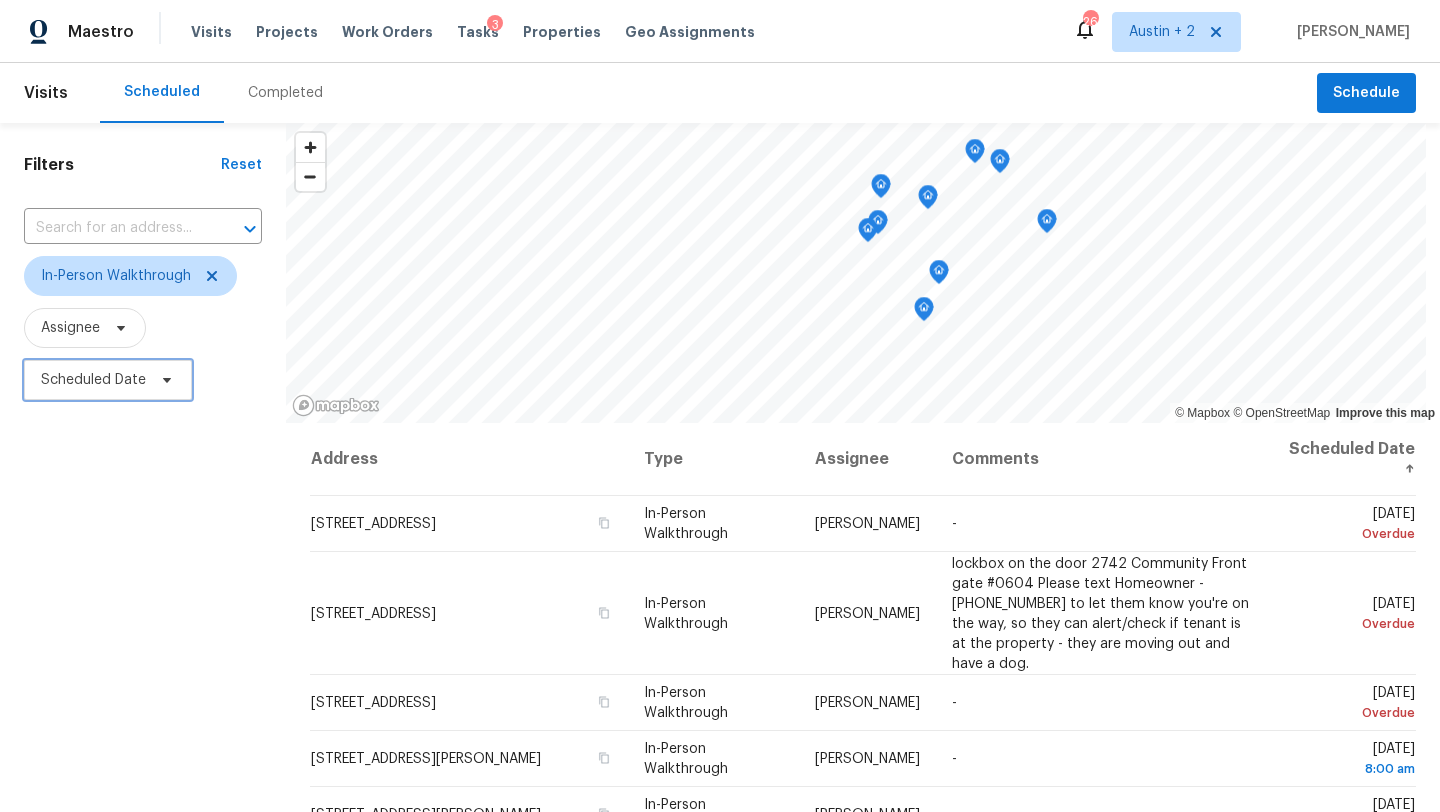 click 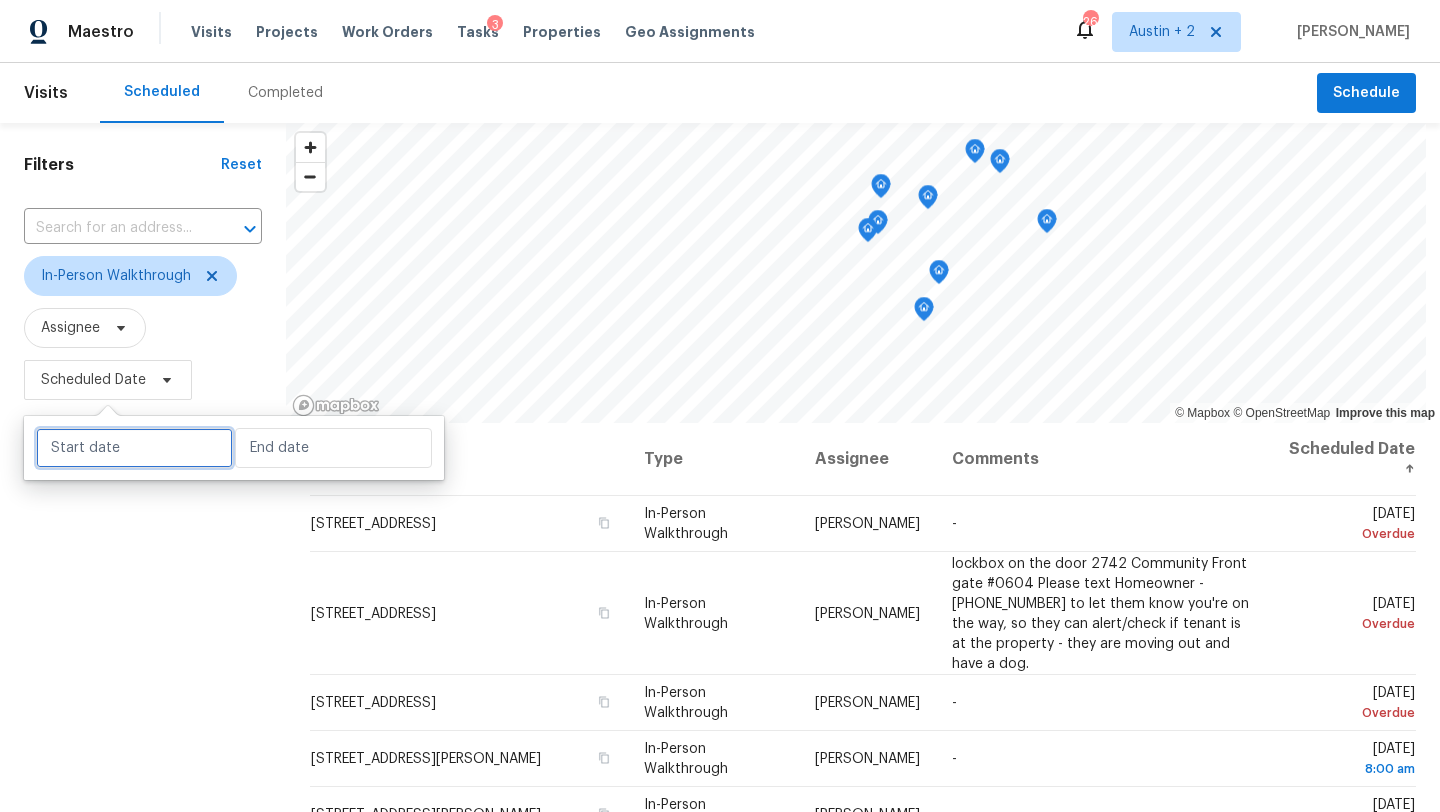 click at bounding box center (134, 448) 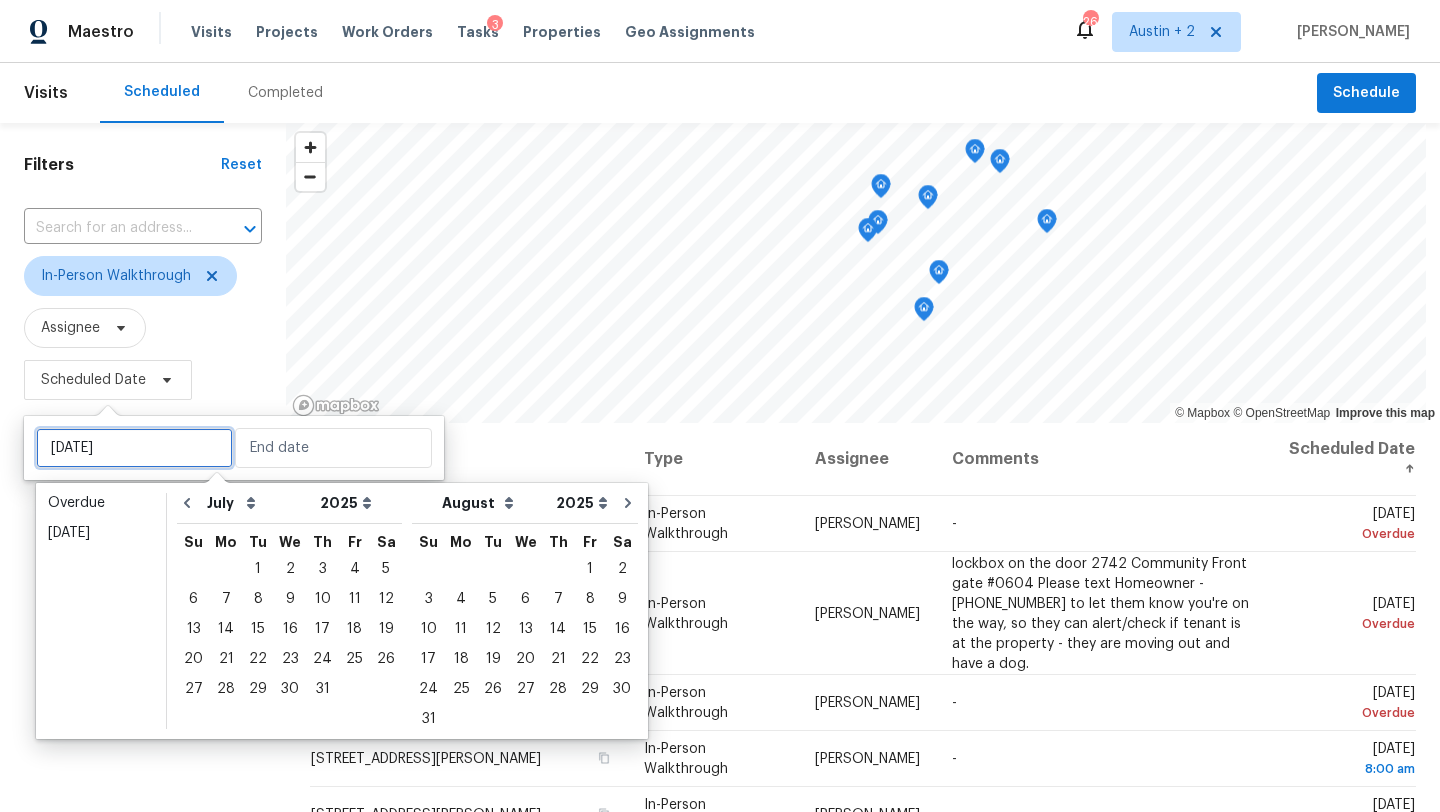 type on "[DATE]" 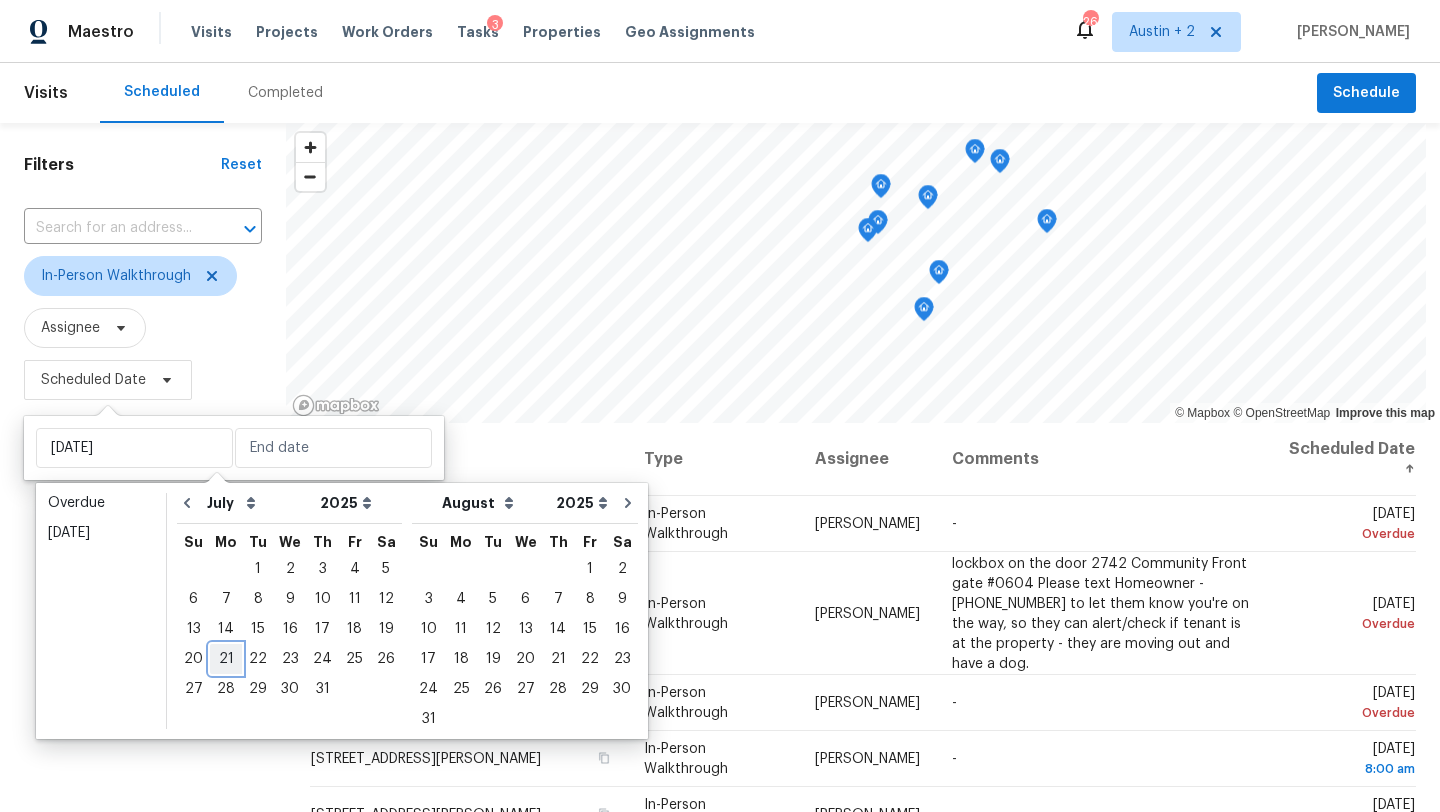 click on "21" at bounding box center [226, 659] 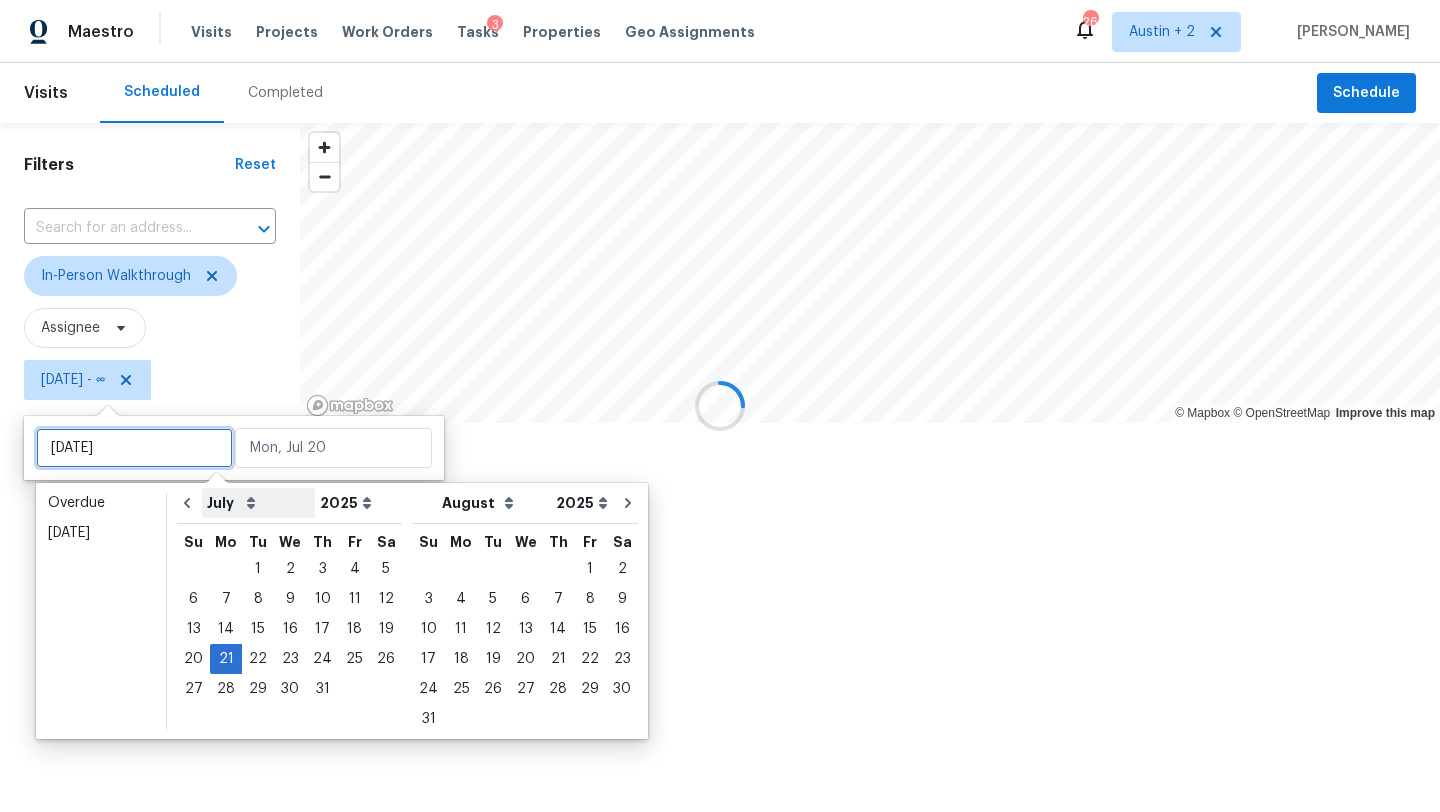 type on "[DATE]" 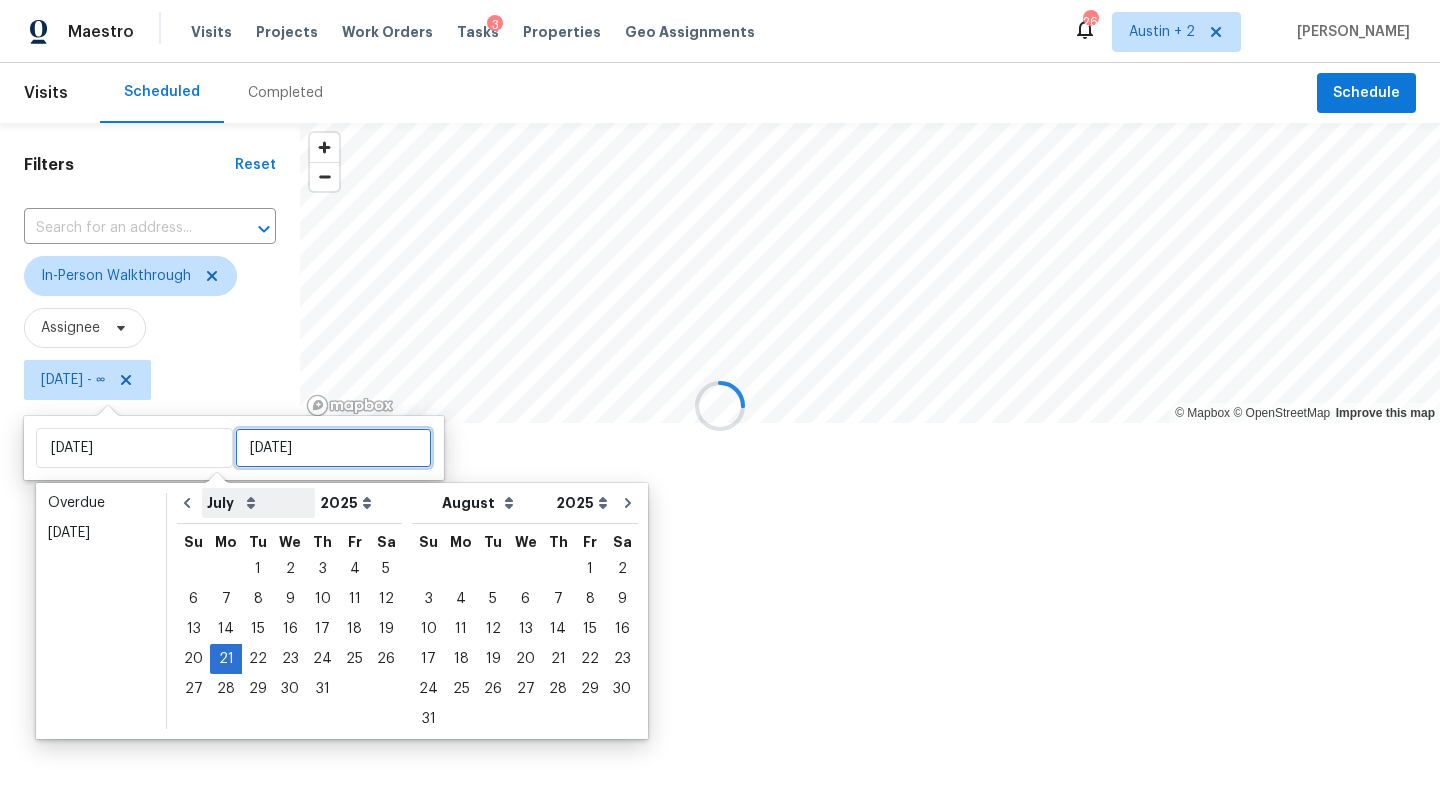 type on "[DATE]" 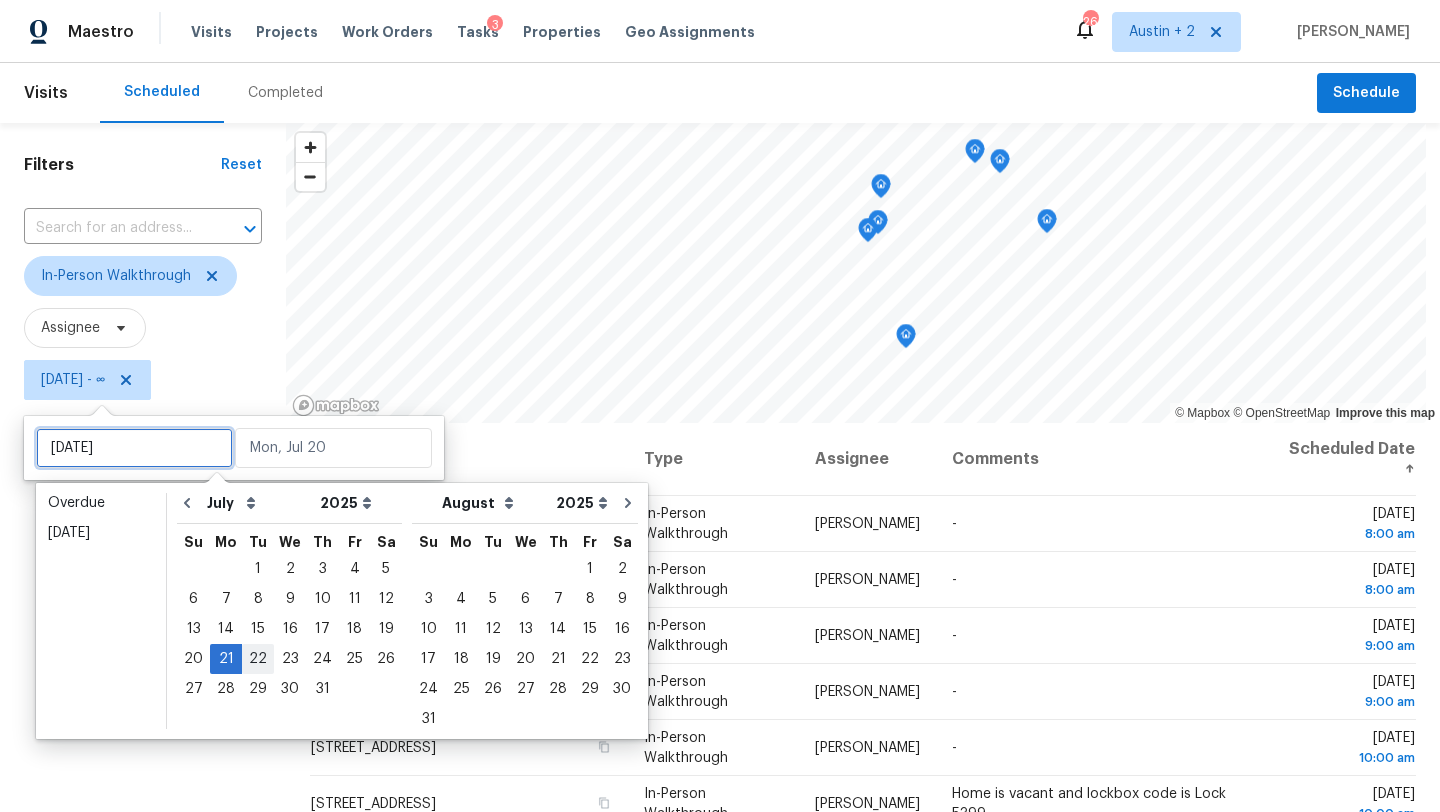 type on "[DATE]" 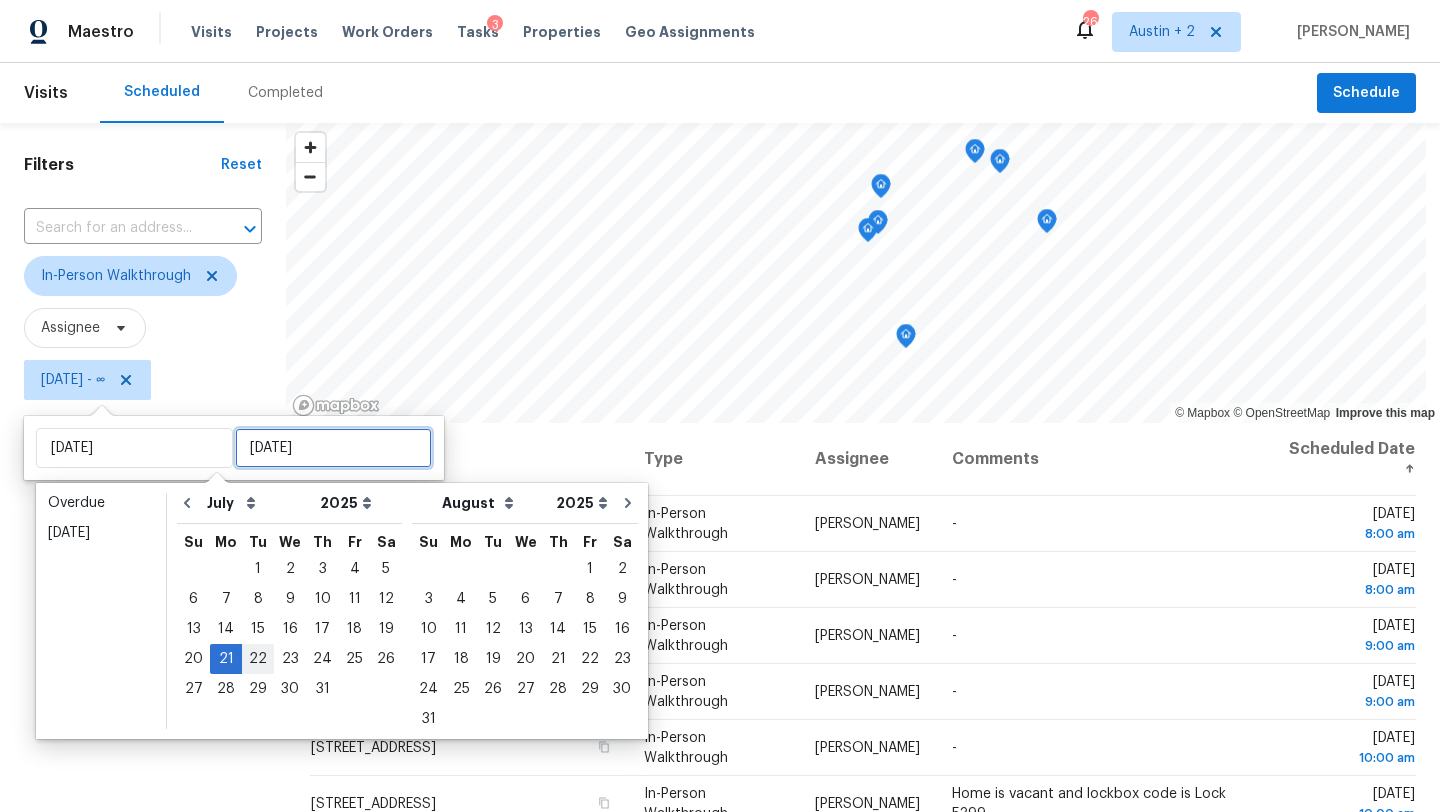 type on "[DATE]" 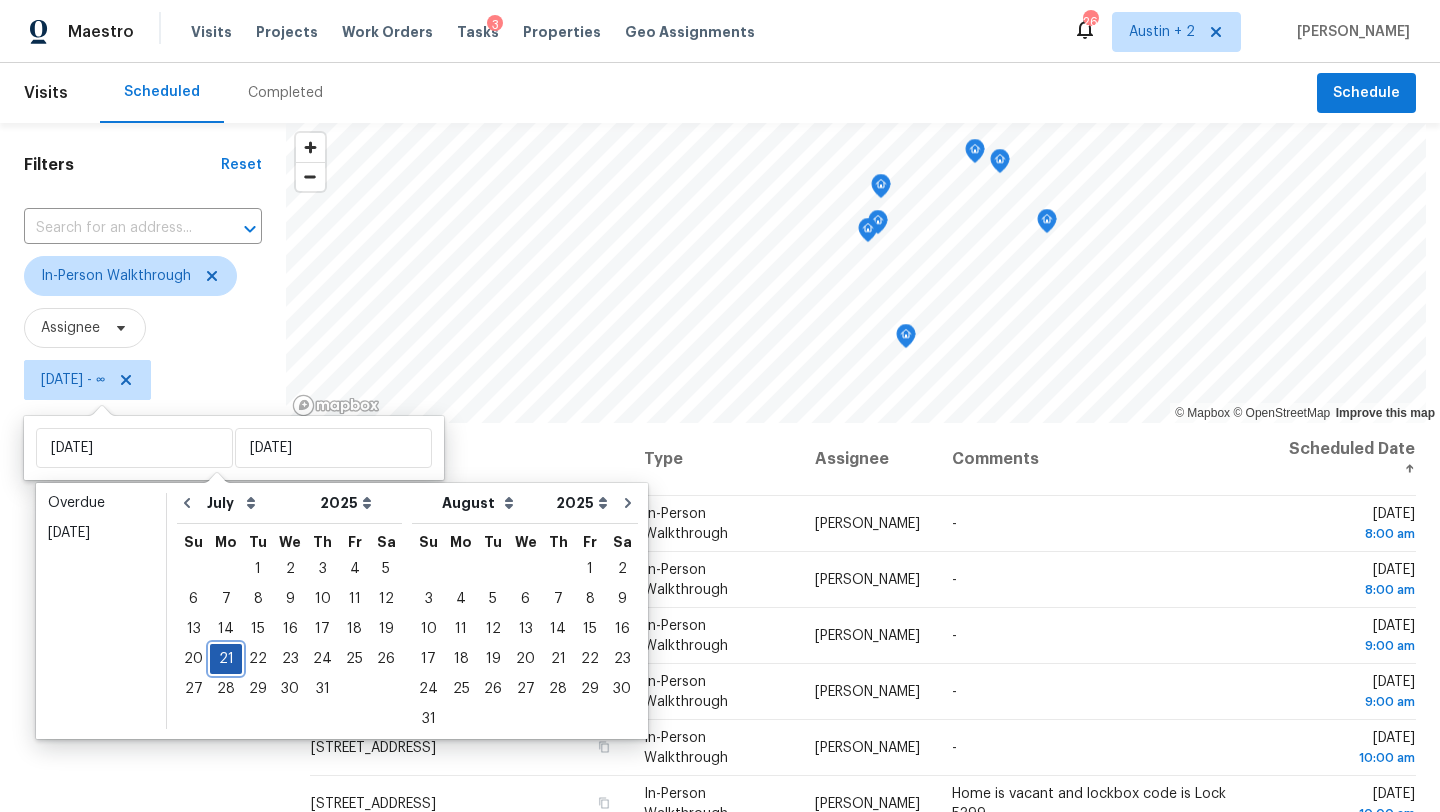 click on "21" at bounding box center [226, 659] 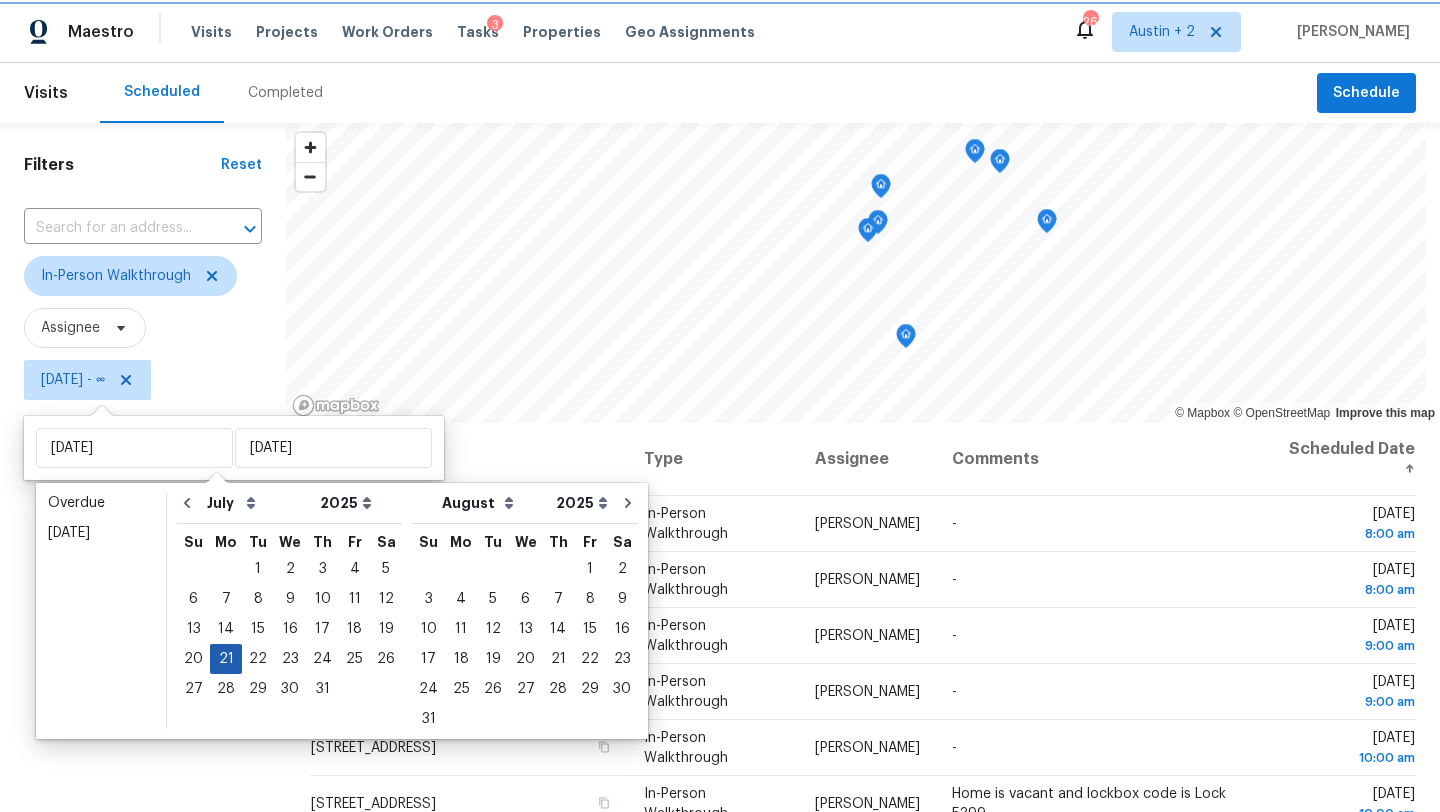 type on "[DATE]" 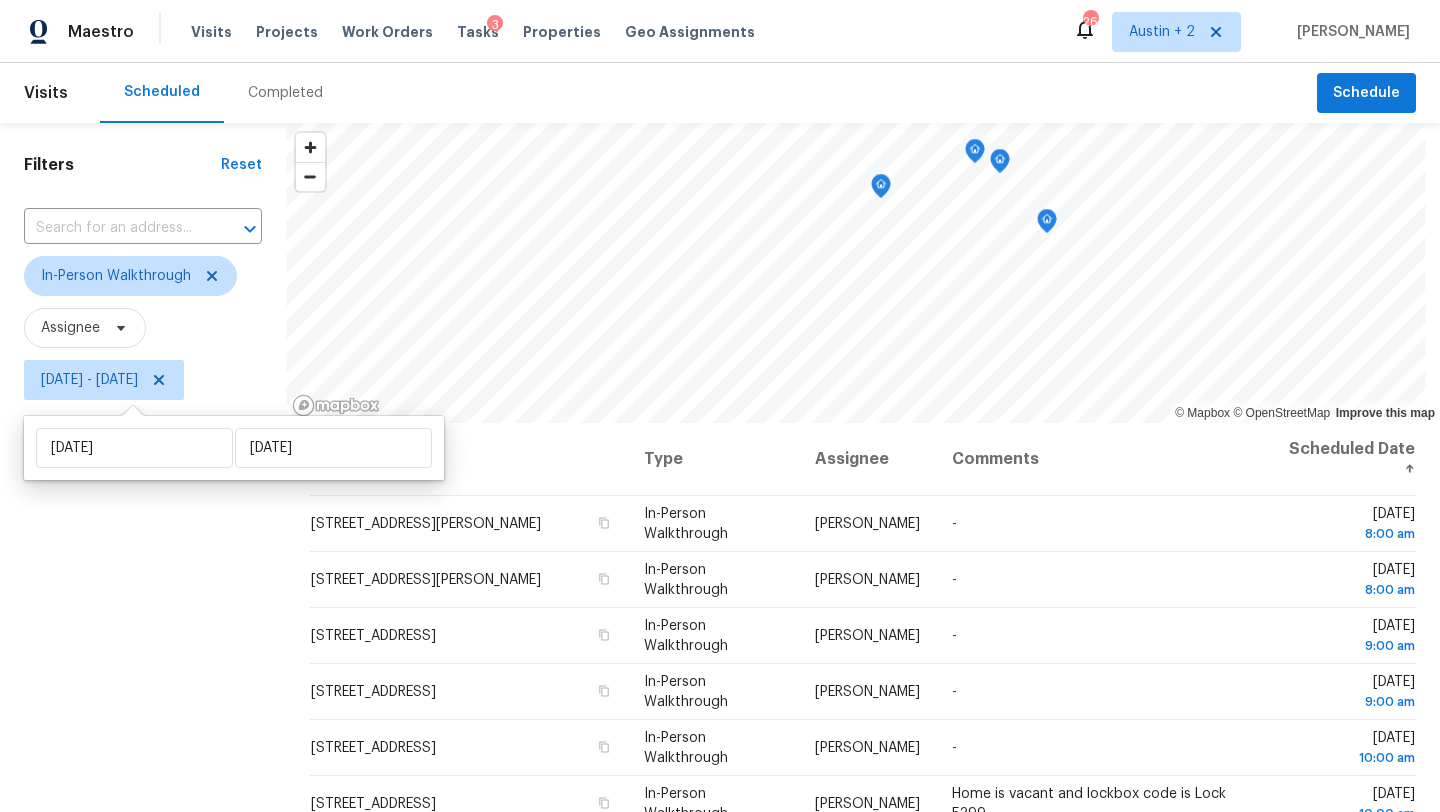 click on "Filters Reset ​ In-Person Walkthrough Assignee [DATE] - [DATE]" at bounding box center [143, 598] 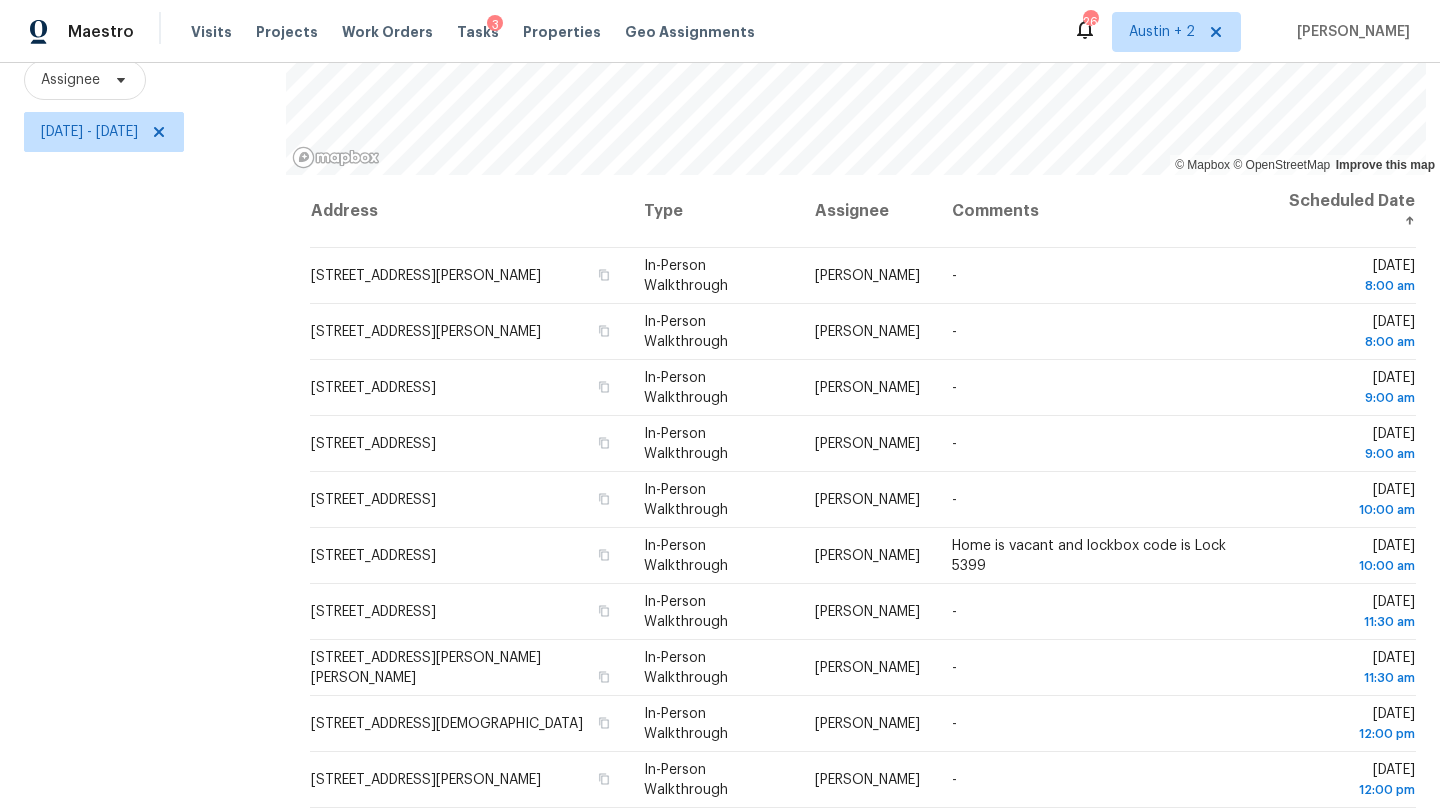 scroll, scrollTop: 260, scrollLeft: 0, axis: vertical 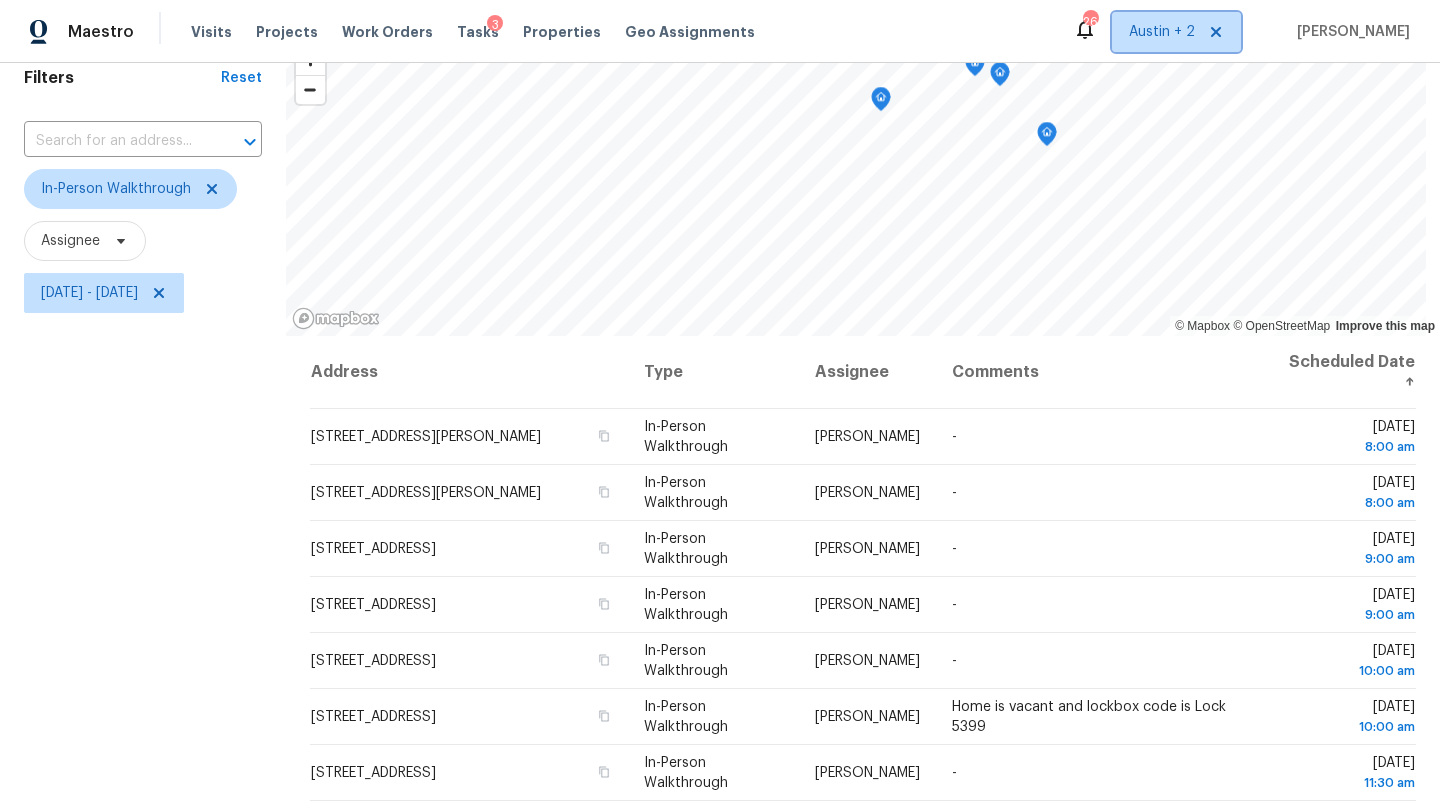 click on "Austin + 2" at bounding box center [1162, 32] 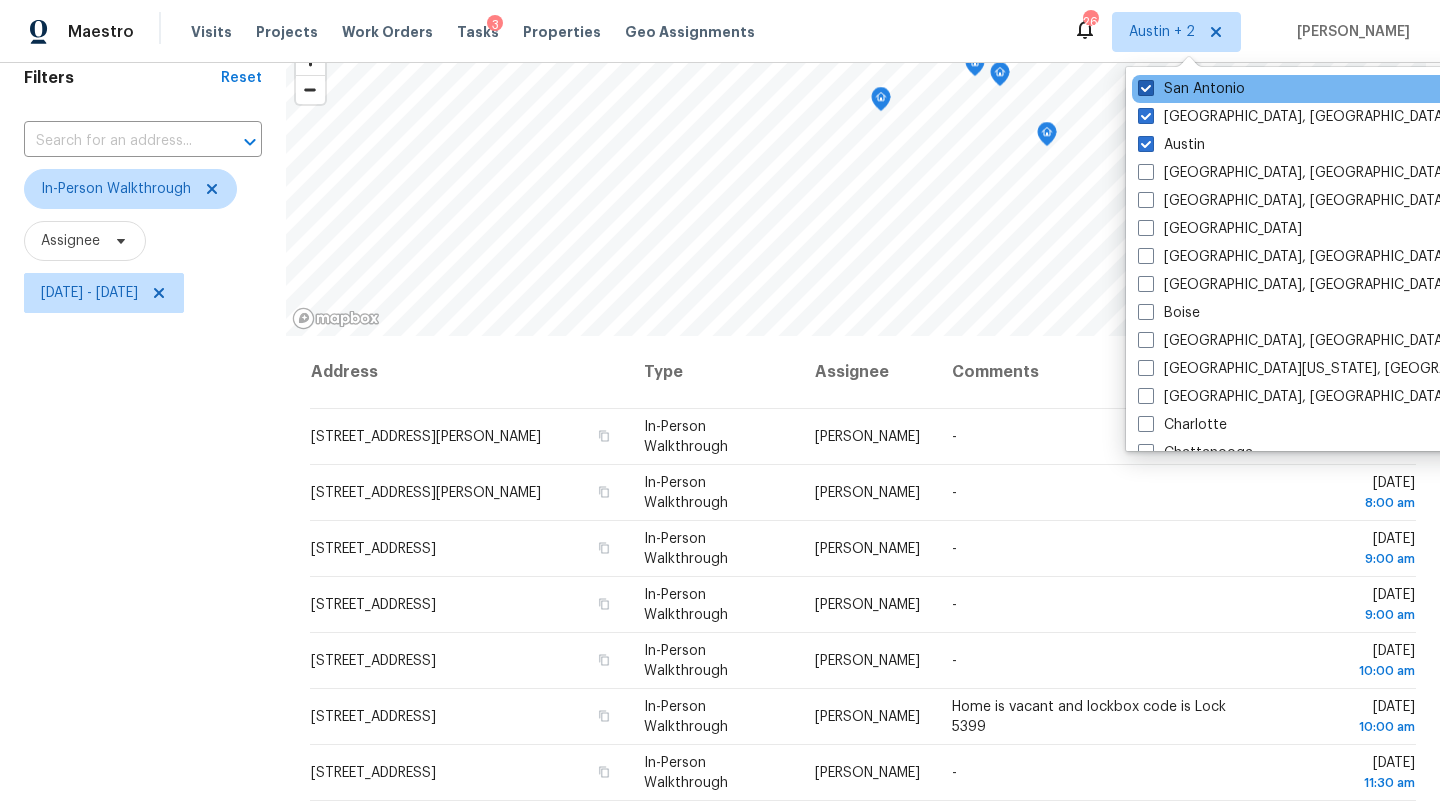 click on "San Antonio" at bounding box center (1191, 89) 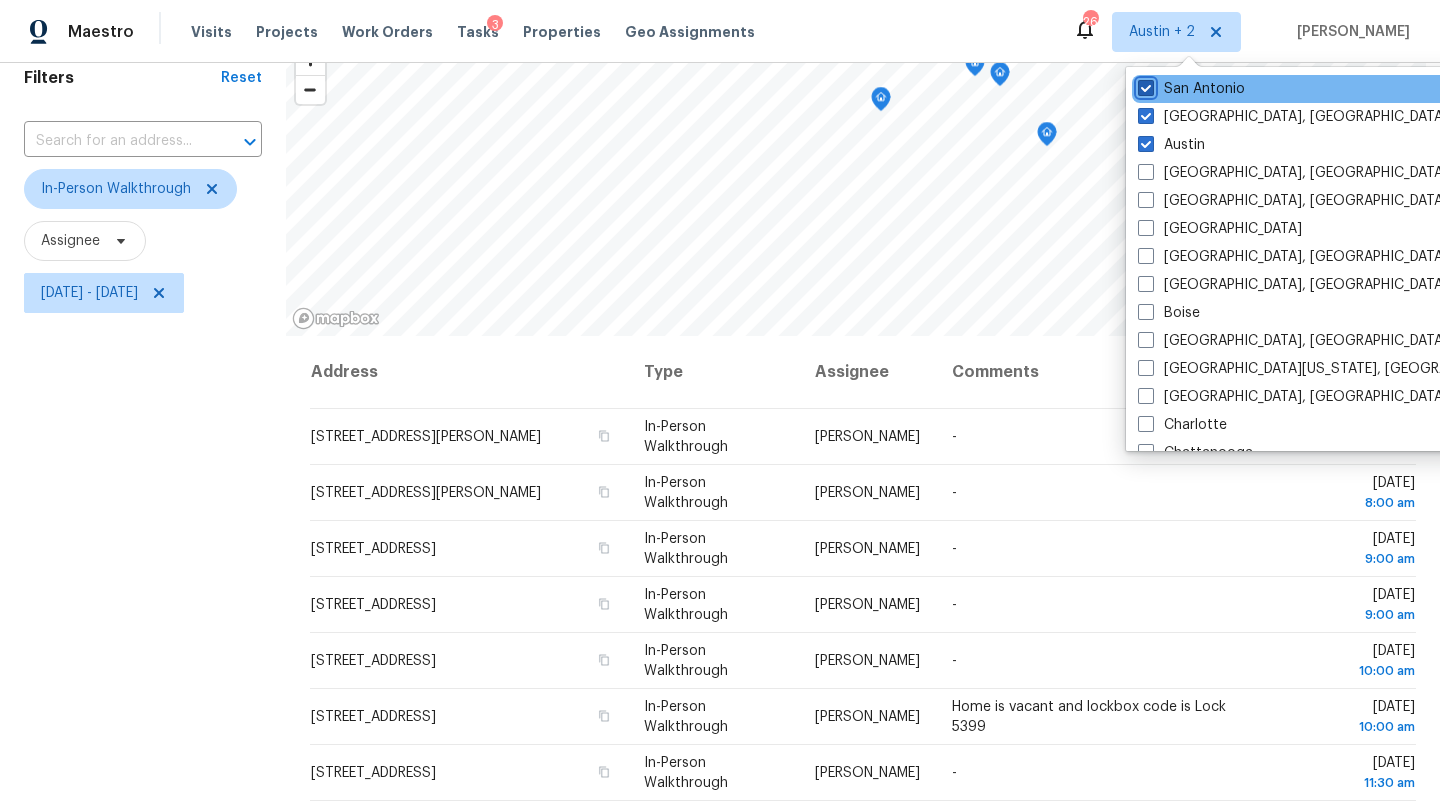 click on "San Antonio" at bounding box center (1144, 85) 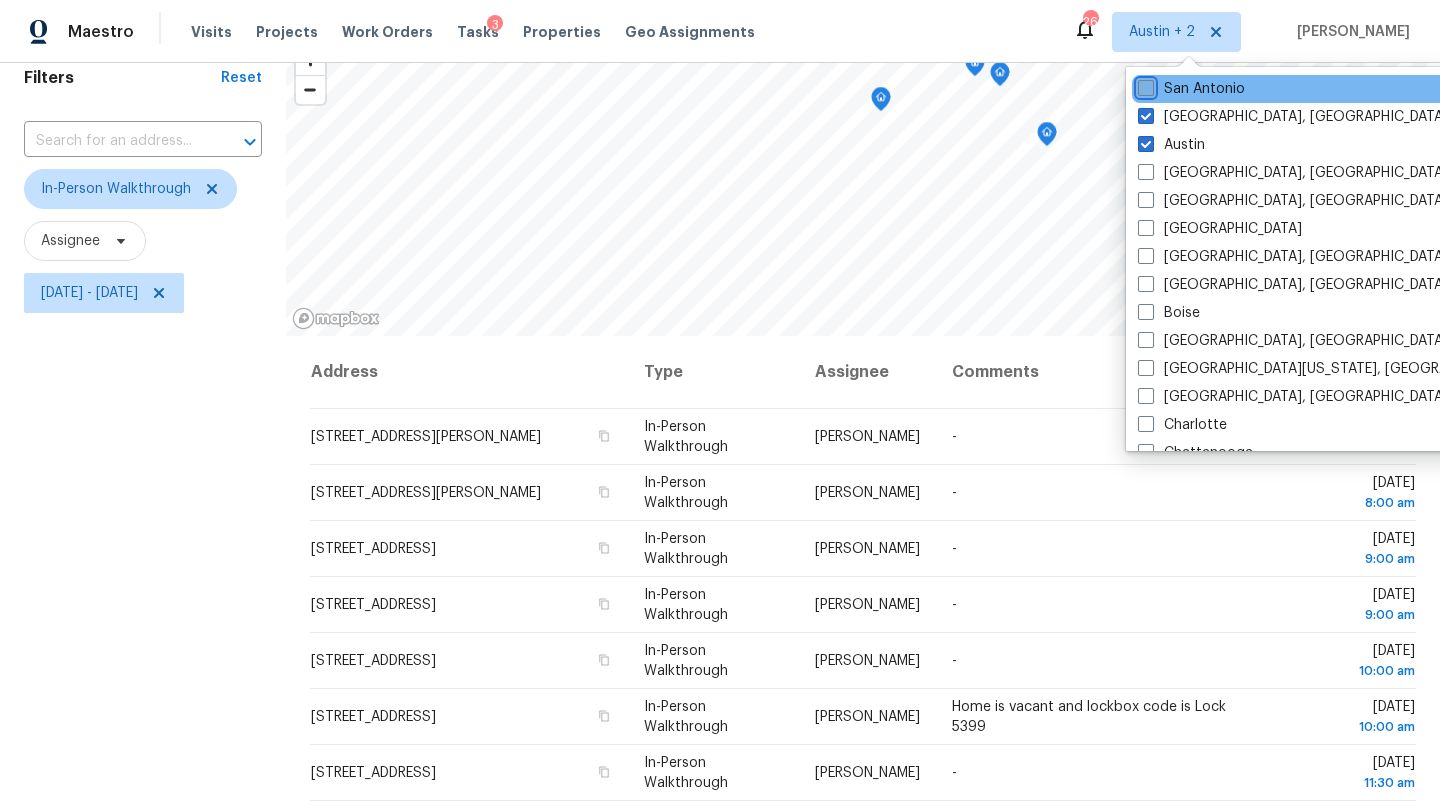 checkbox on "false" 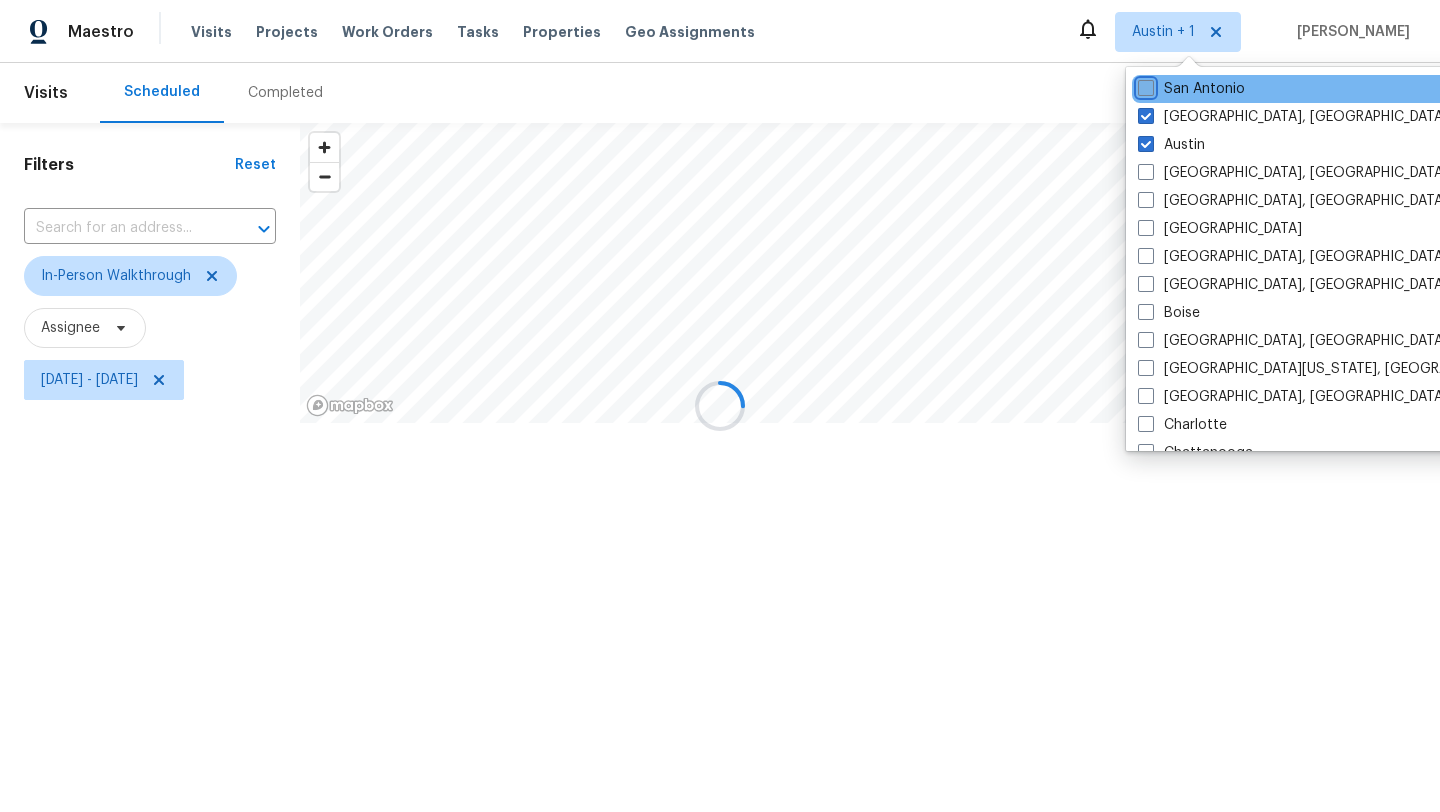 scroll, scrollTop: 0, scrollLeft: 0, axis: both 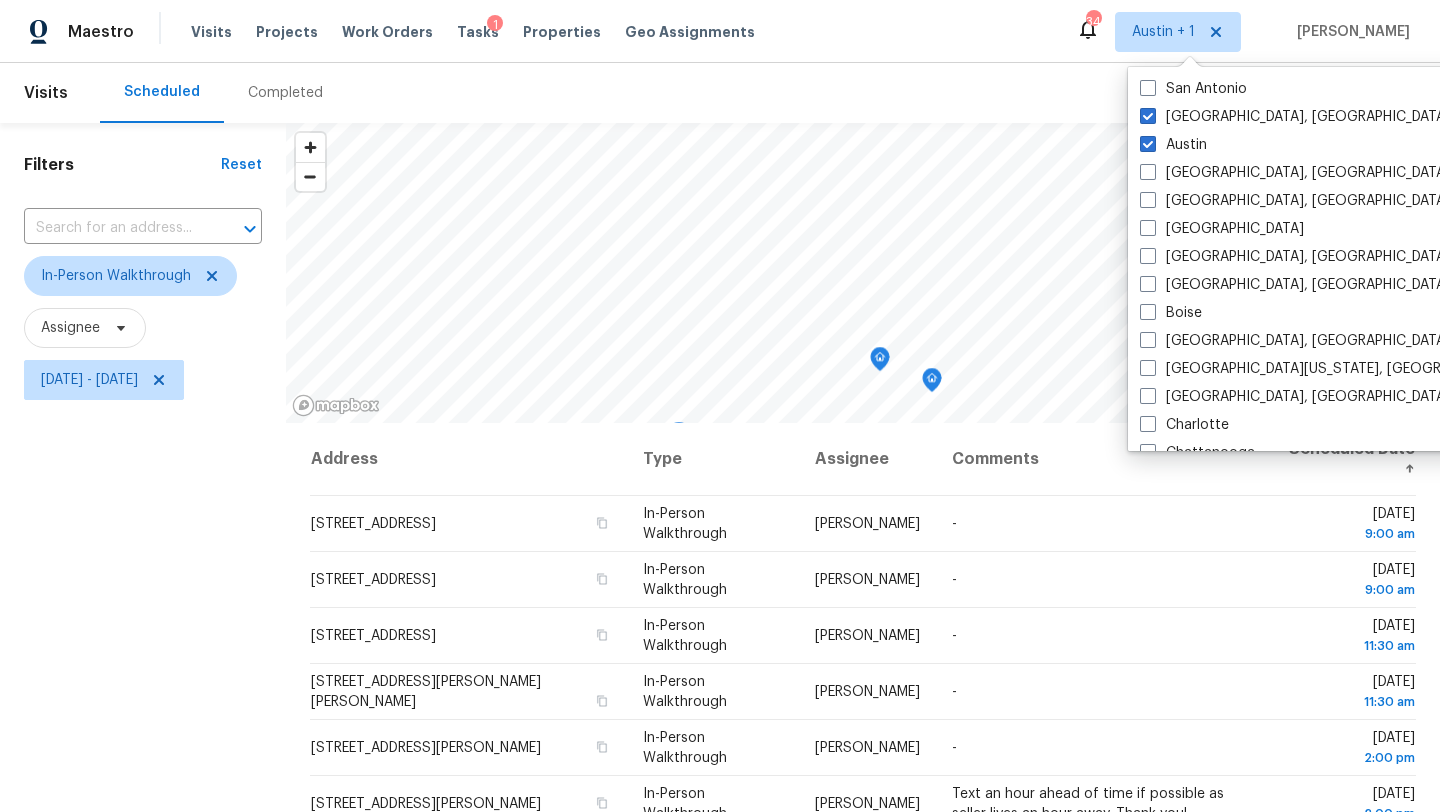 click on "Filters Reset ​ In-Person Walkthrough Assignee [DATE] - [DATE]" at bounding box center (143, 598) 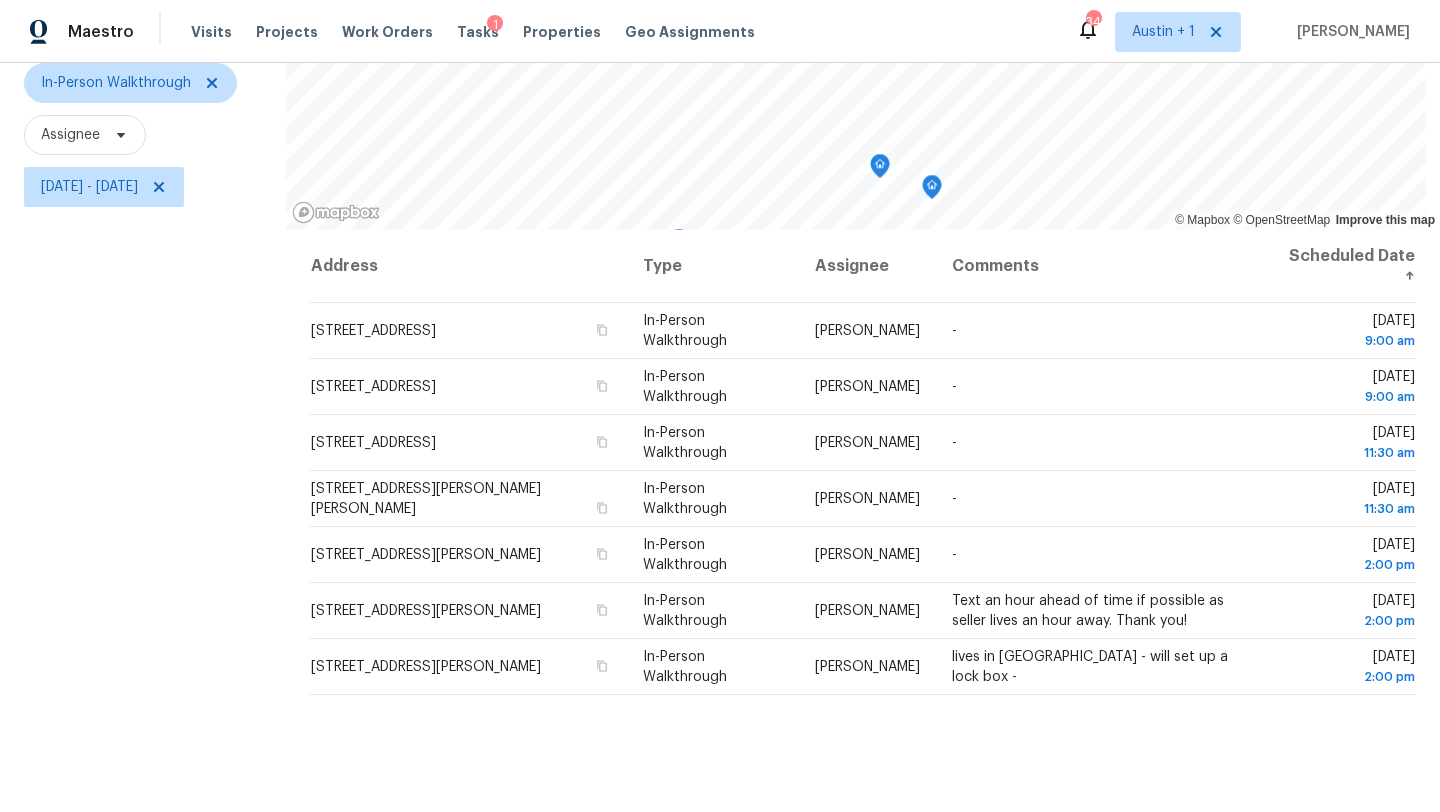 scroll, scrollTop: 195, scrollLeft: 0, axis: vertical 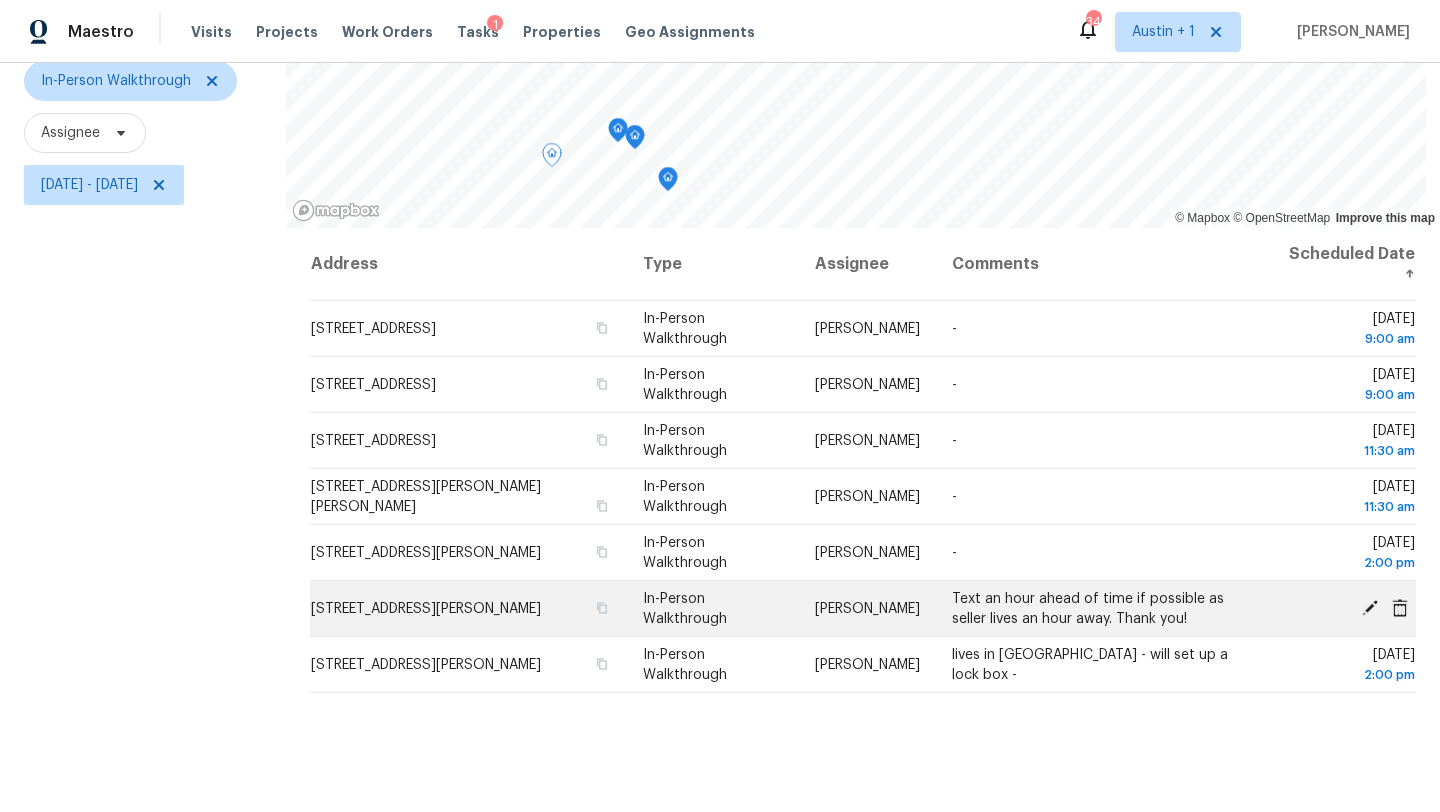 click 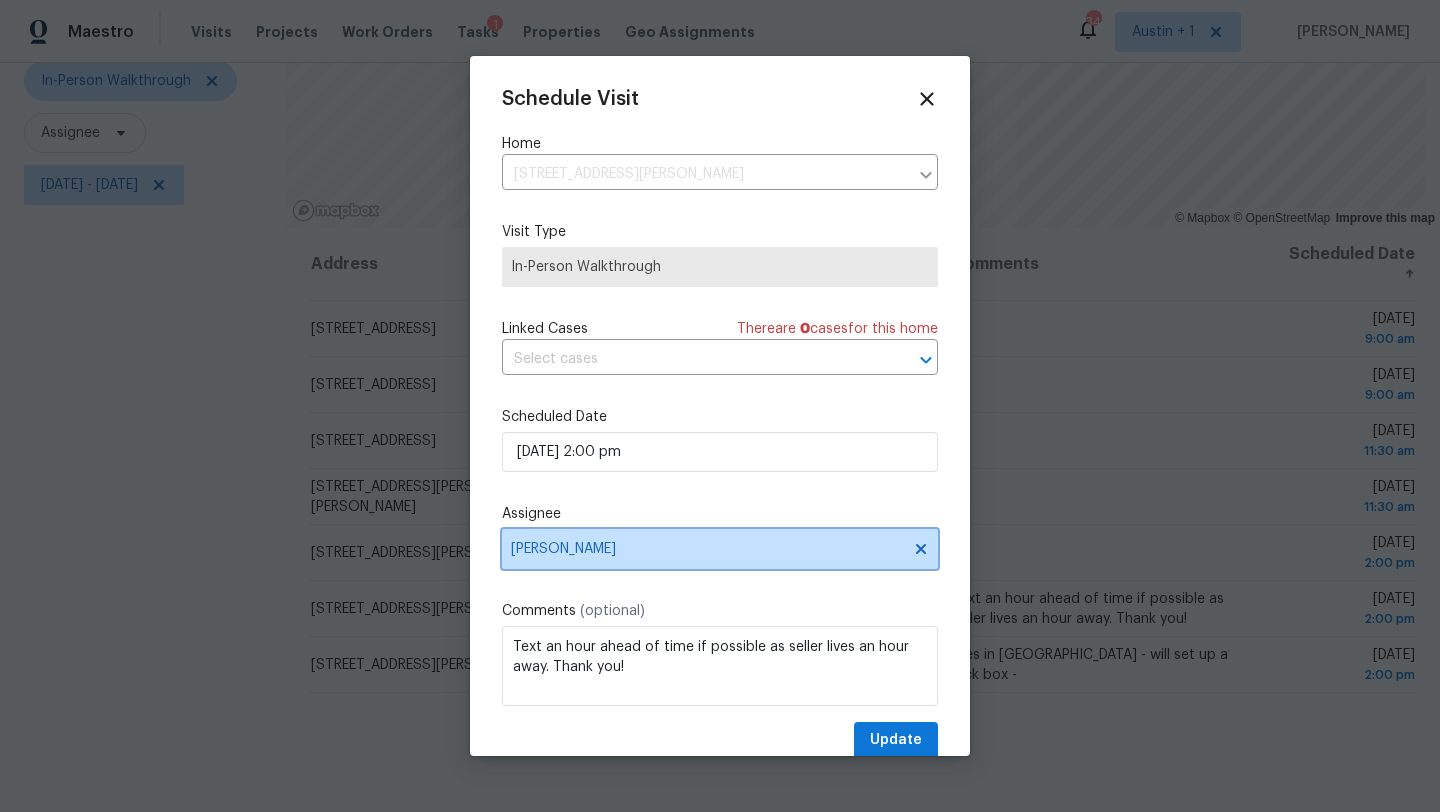 click on "[PERSON_NAME]" at bounding box center (707, 549) 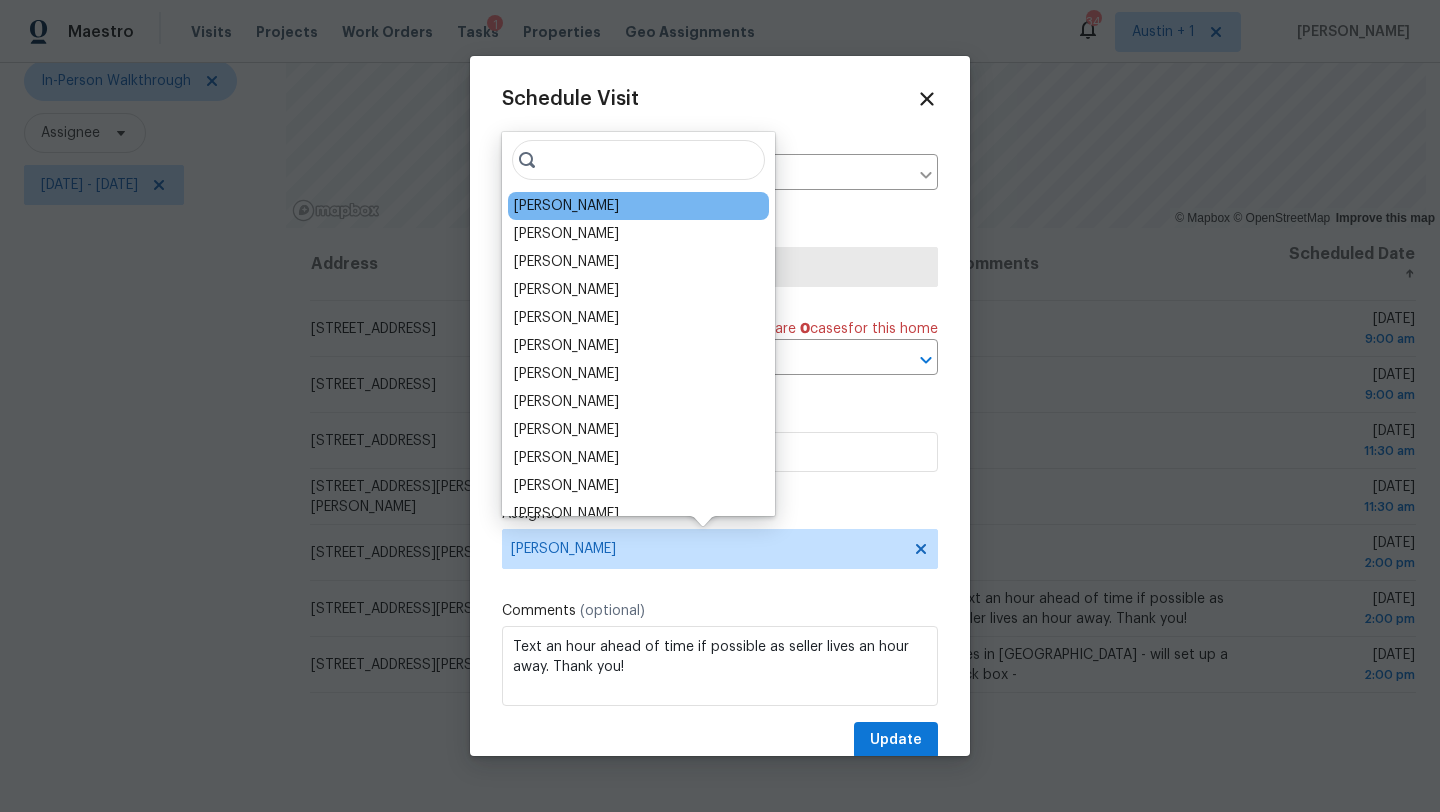 click on "[PERSON_NAME]" at bounding box center [566, 206] 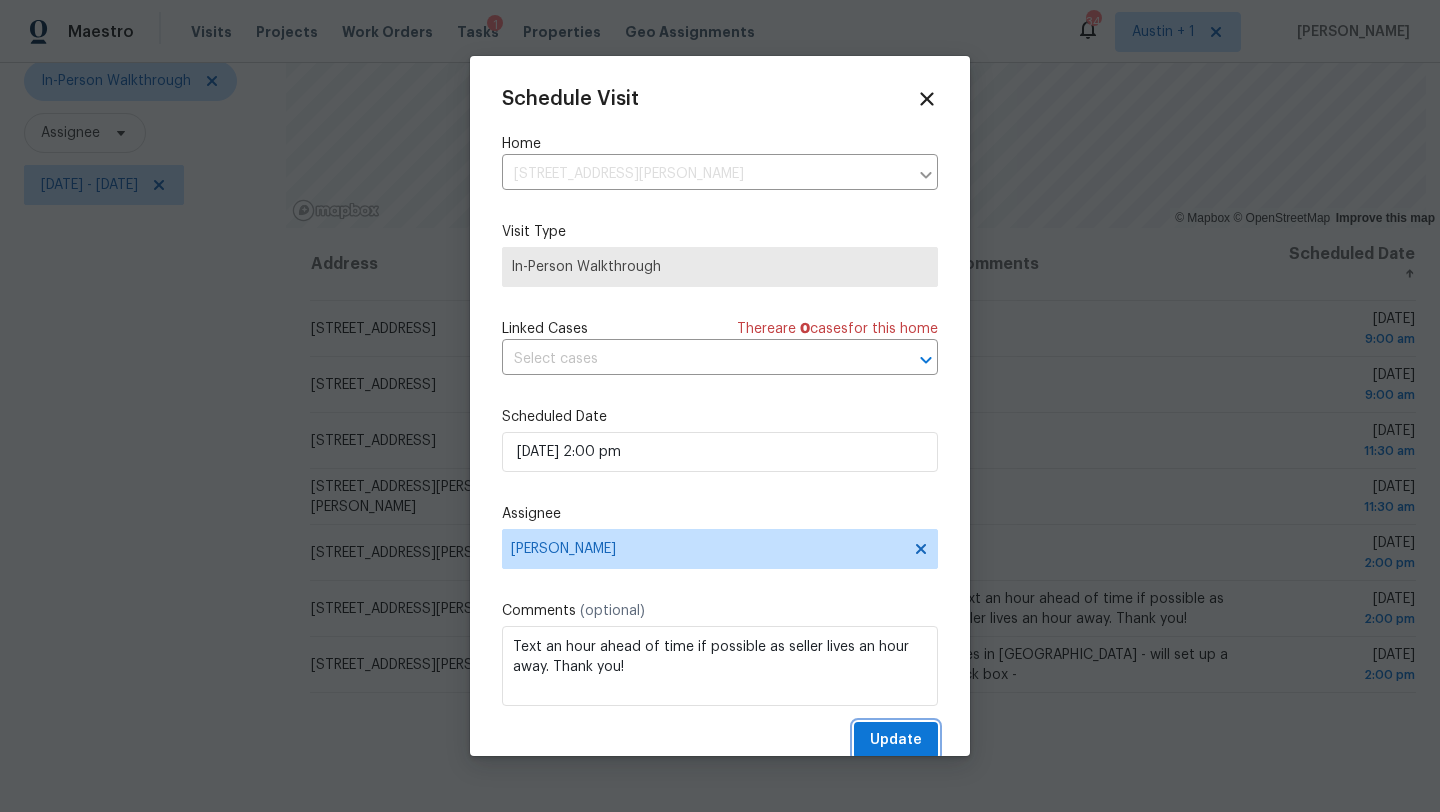 click on "Update" at bounding box center [896, 740] 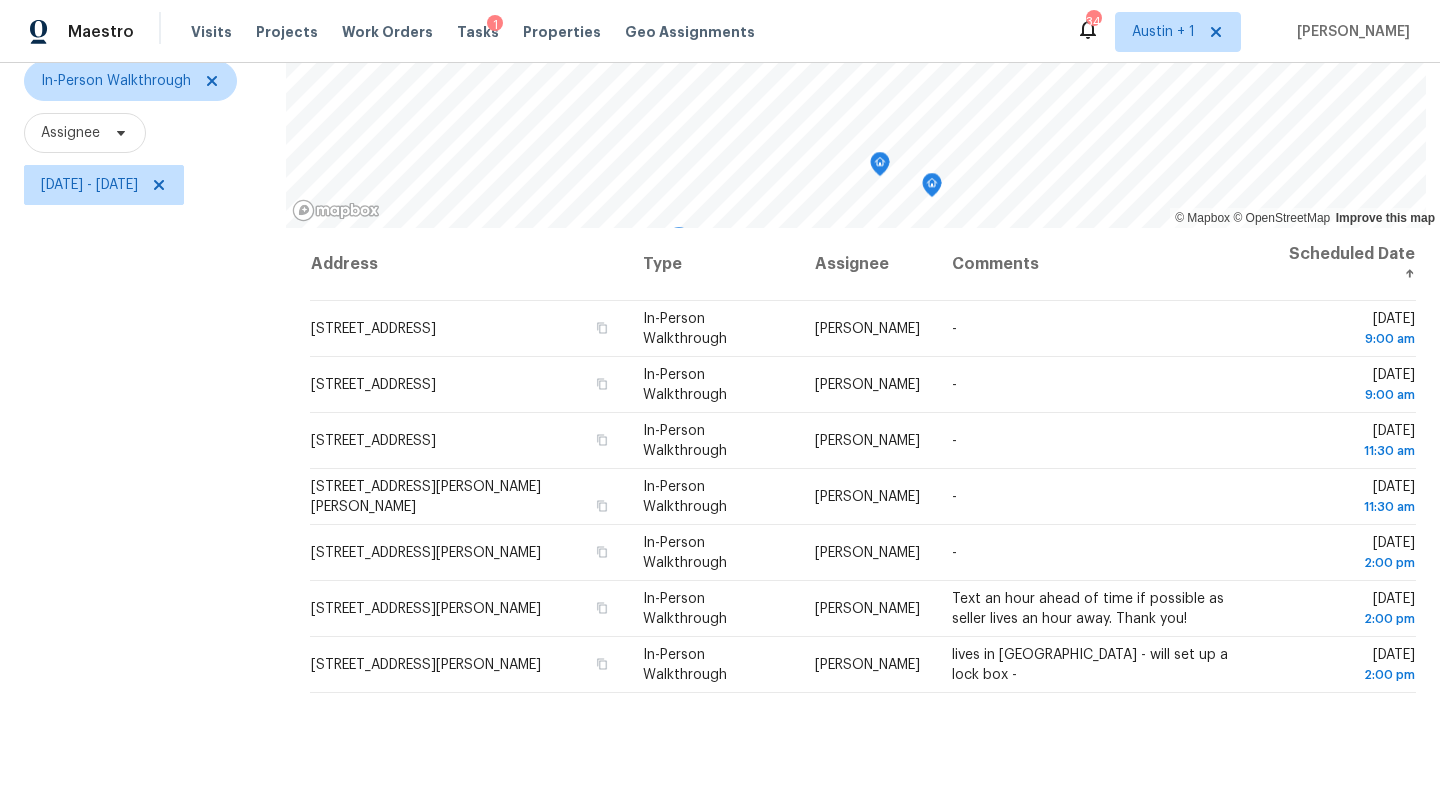 scroll, scrollTop: 0, scrollLeft: 0, axis: both 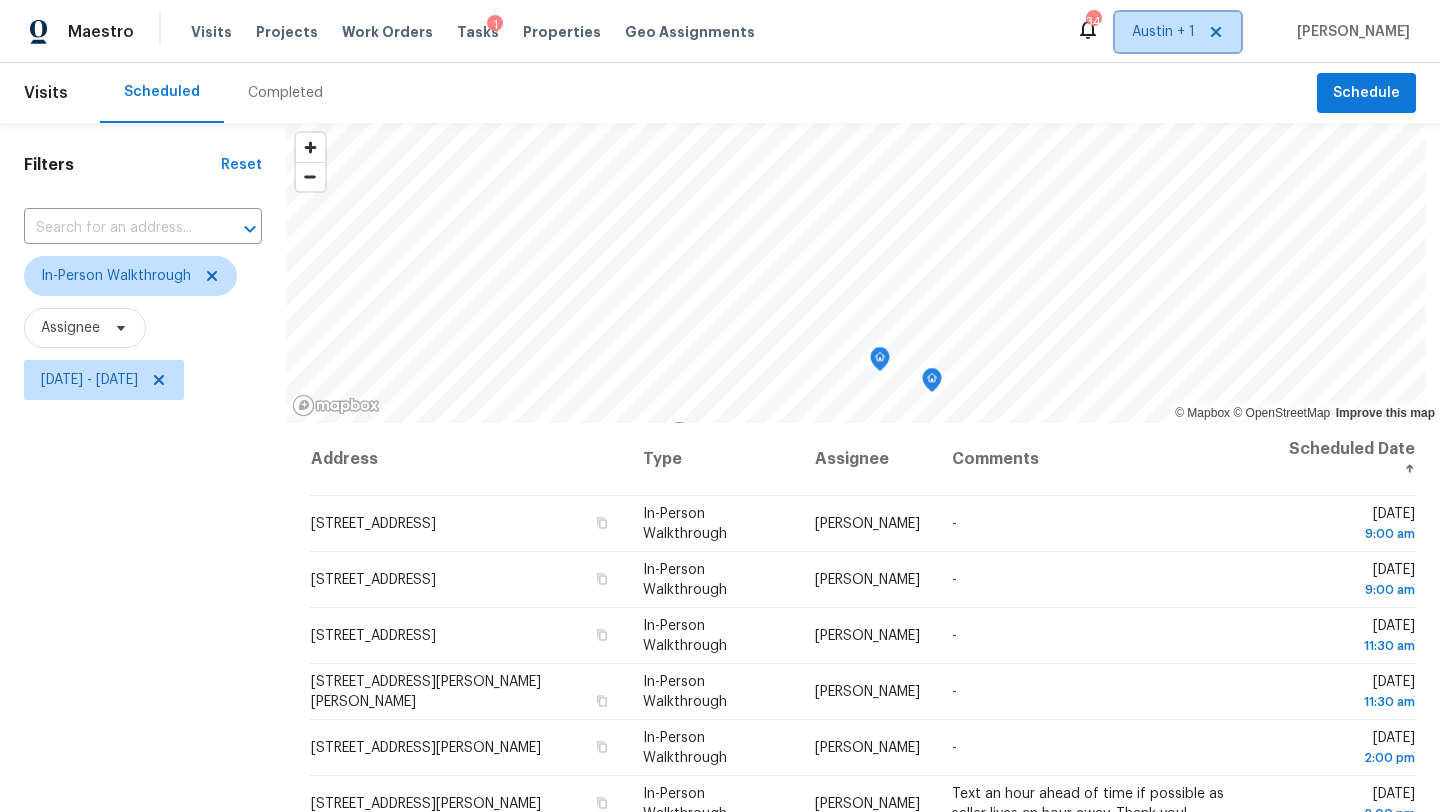 click on "Austin + 1" at bounding box center (1163, 32) 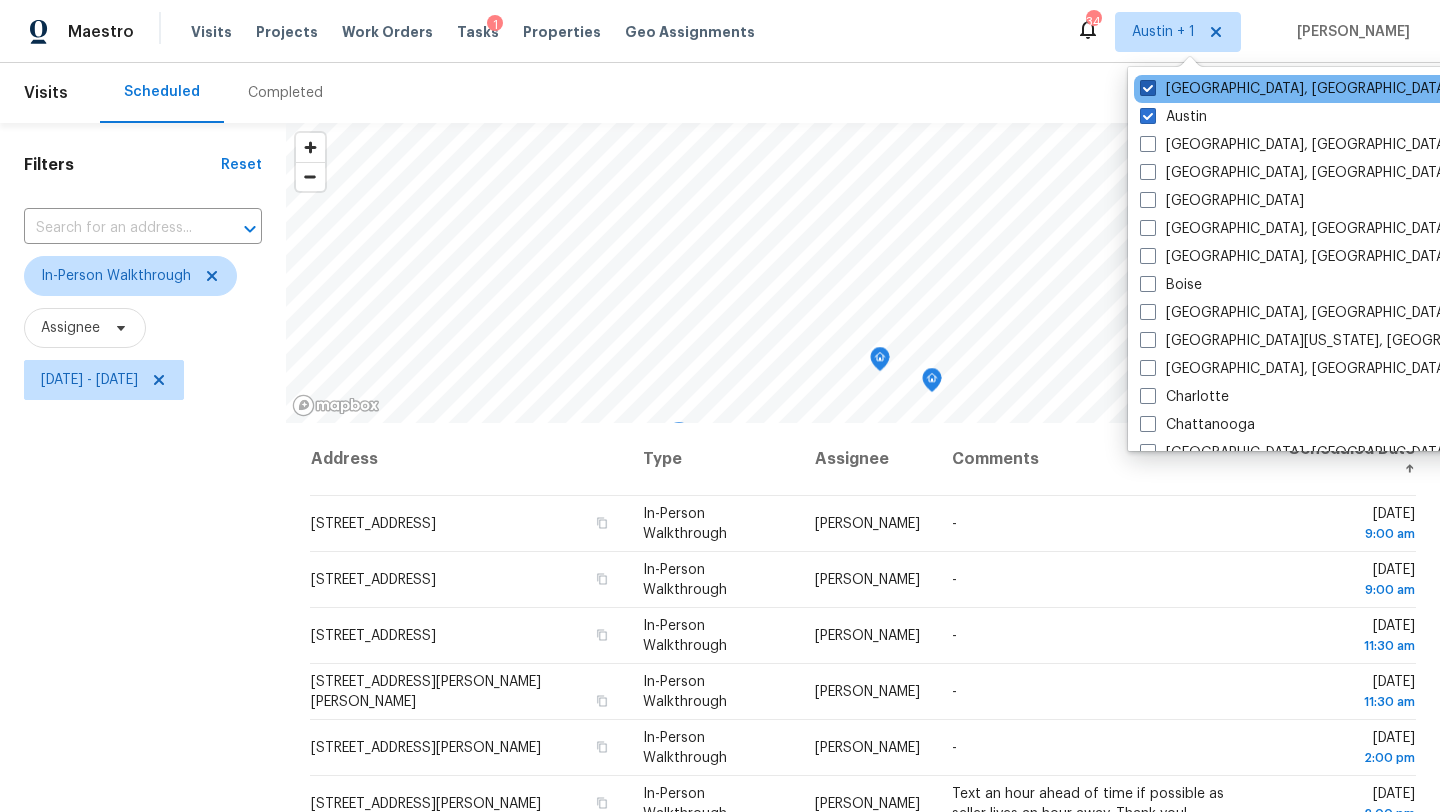 click on "[GEOGRAPHIC_DATA], [GEOGRAPHIC_DATA]" at bounding box center [1295, 89] 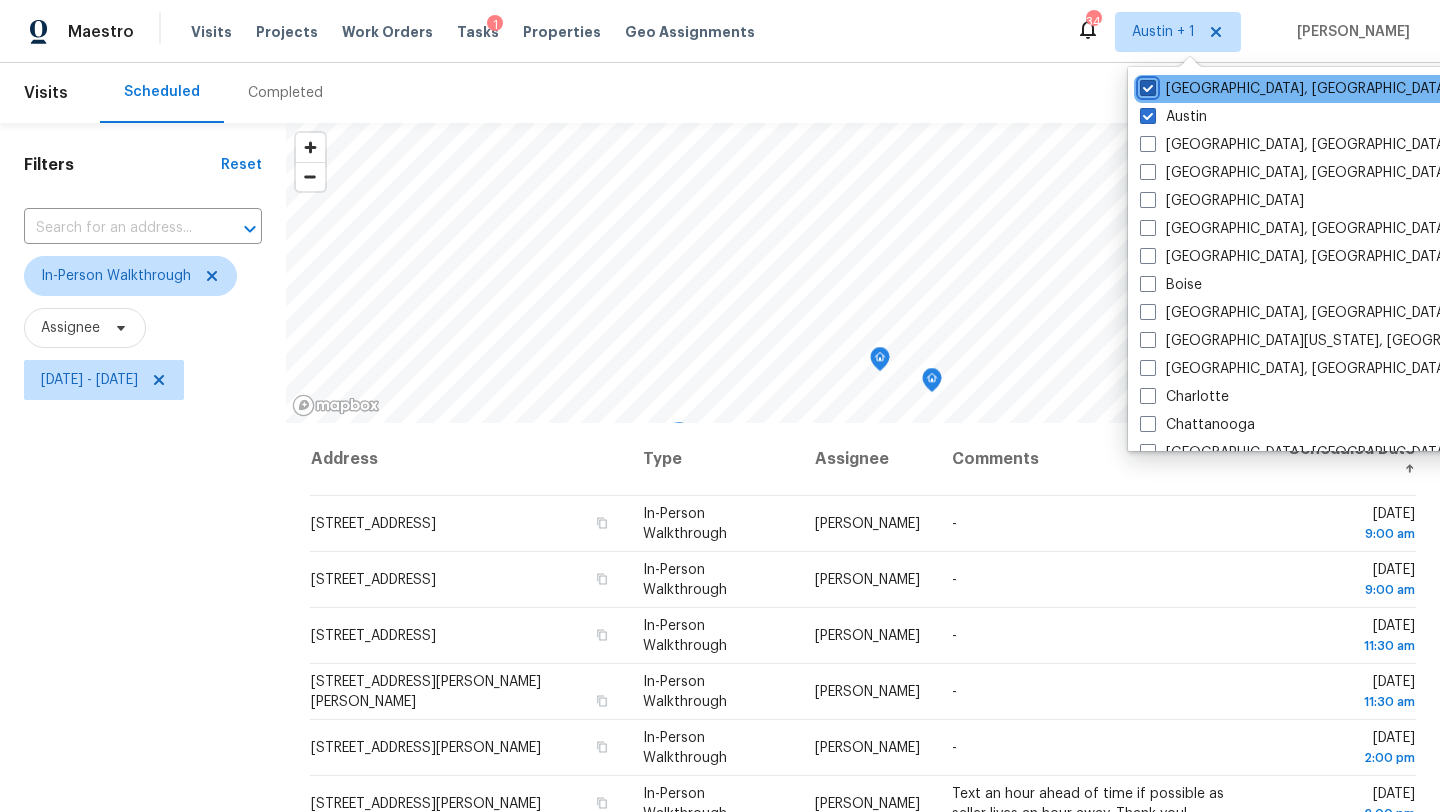 click on "[GEOGRAPHIC_DATA], [GEOGRAPHIC_DATA]" at bounding box center [1146, 85] 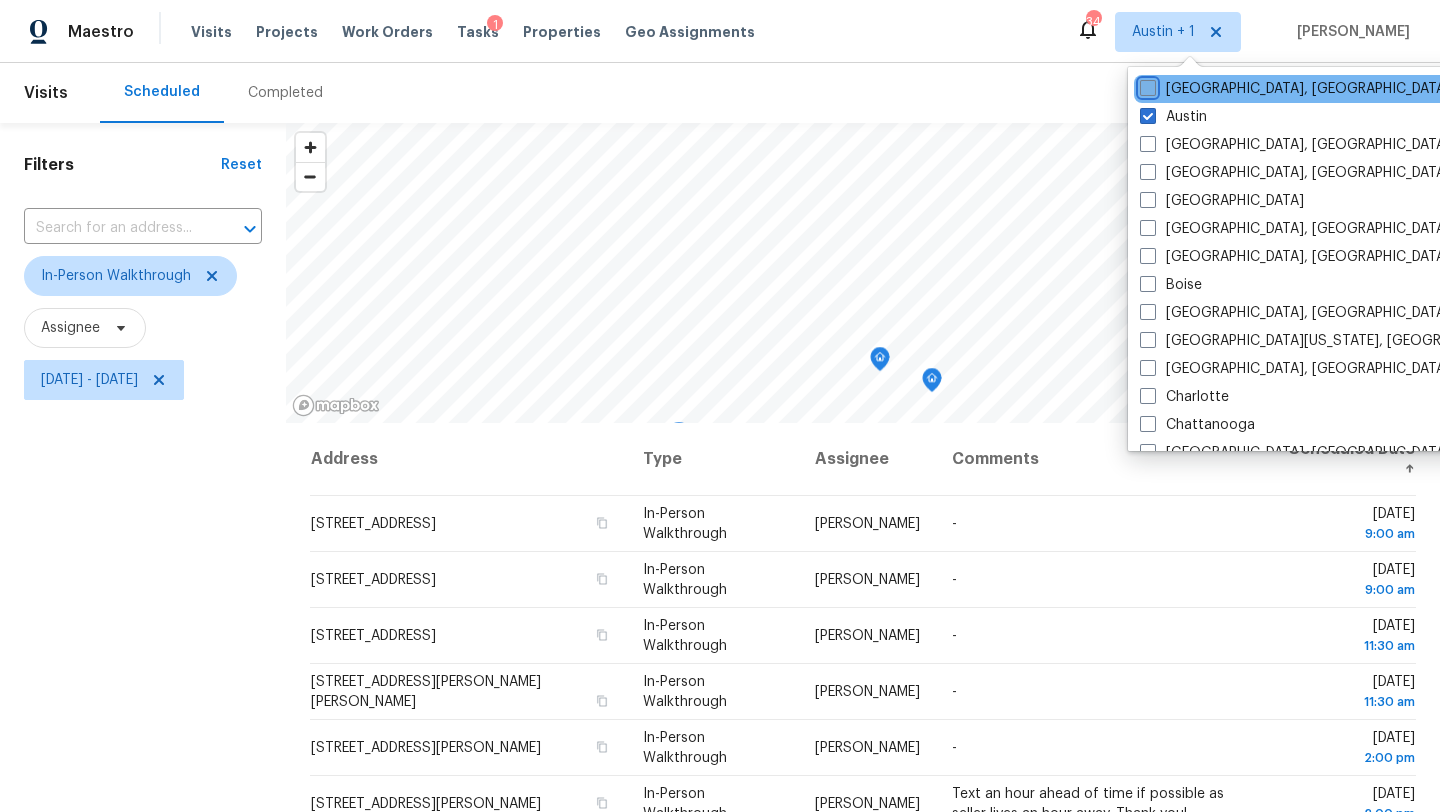 checkbox on "false" 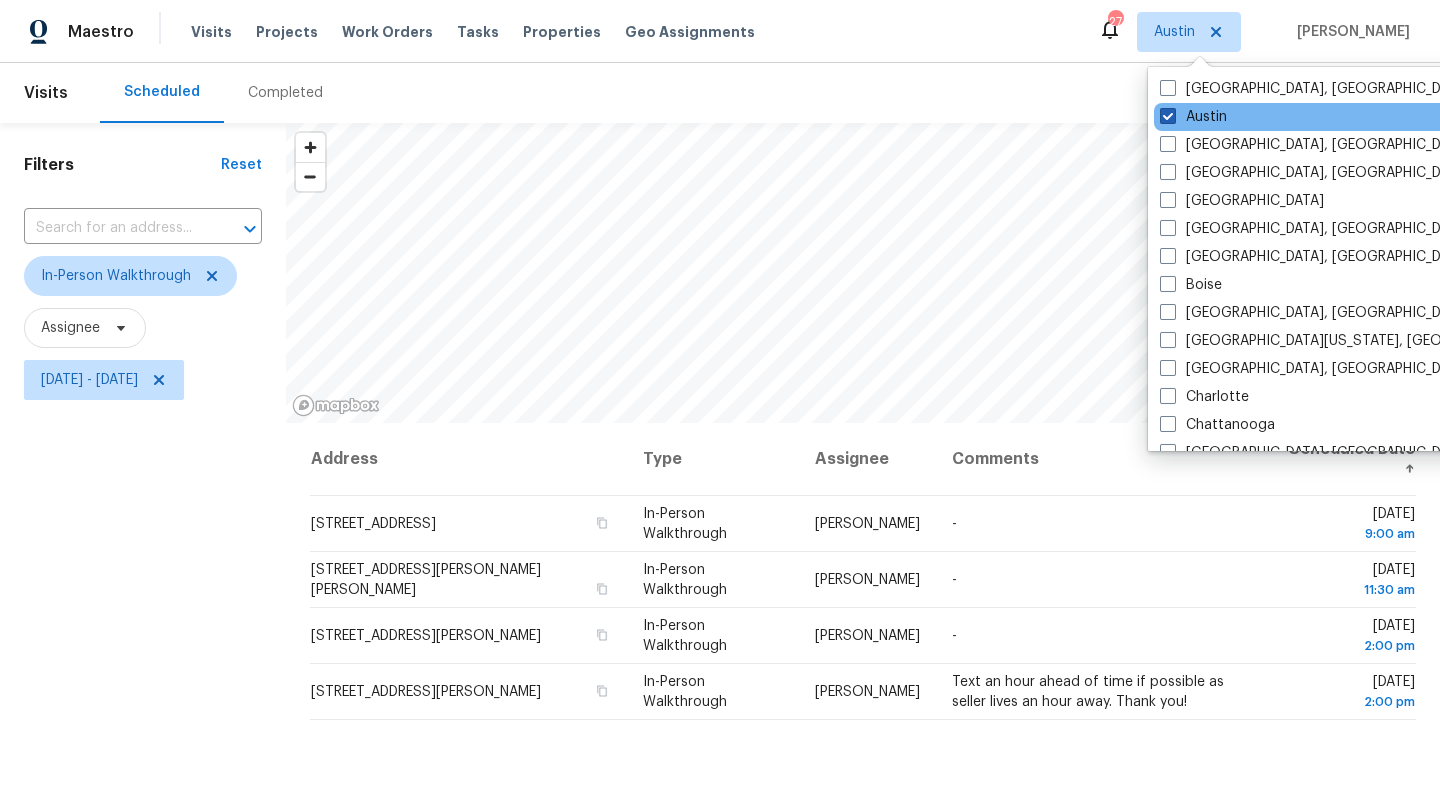 click at bounding box center (1168, 116) 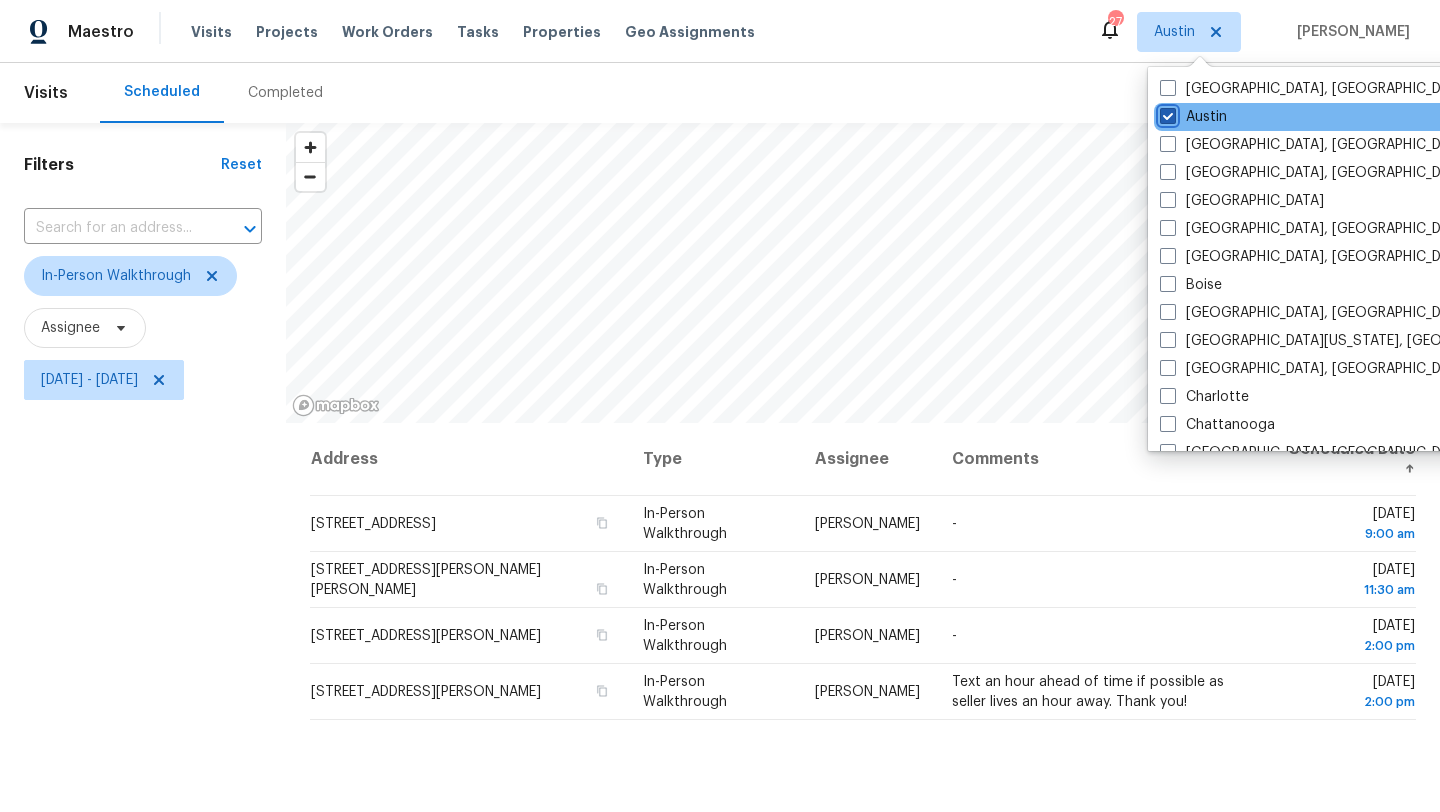 click on "Austin" at bounding box center [1166, 113] 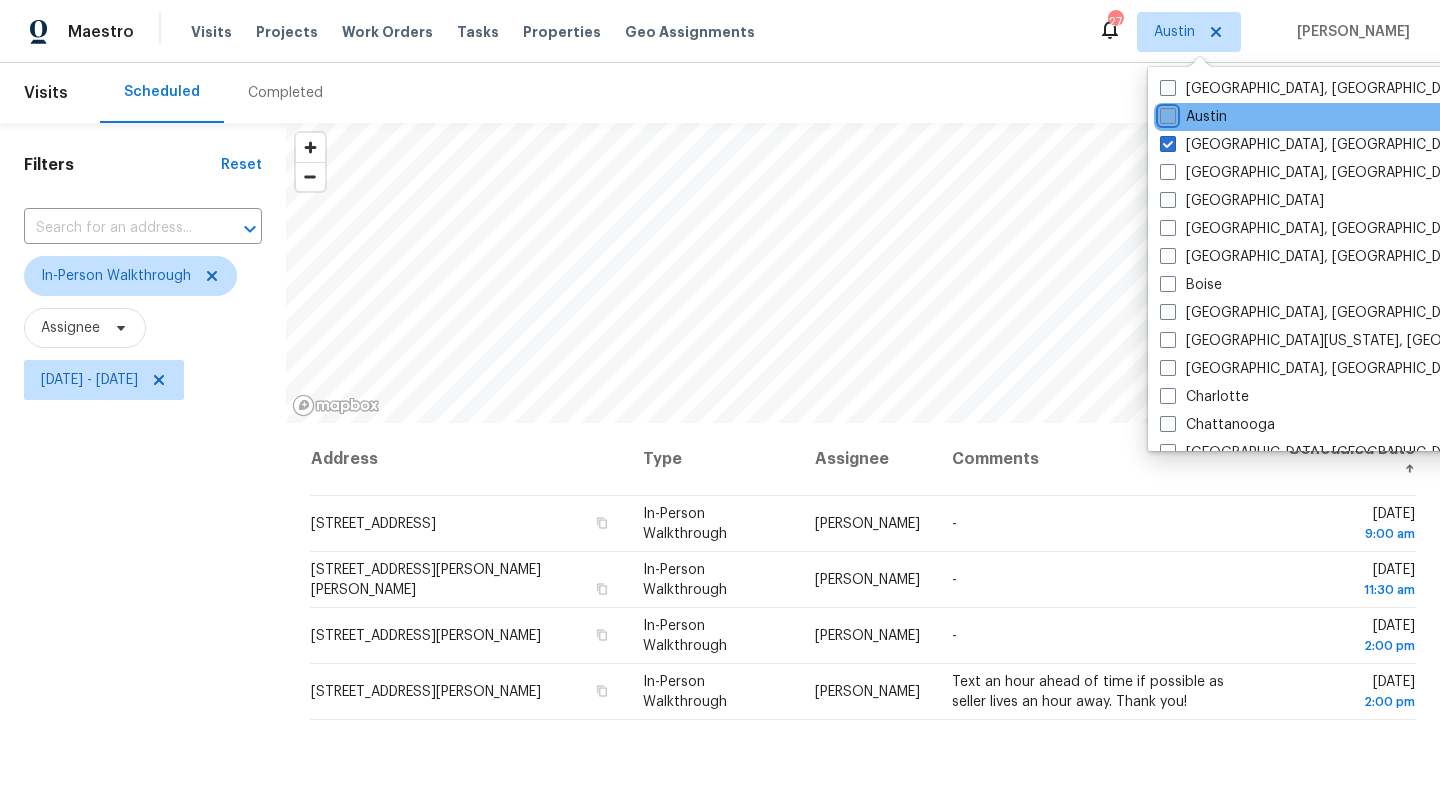 checkbox on "false" 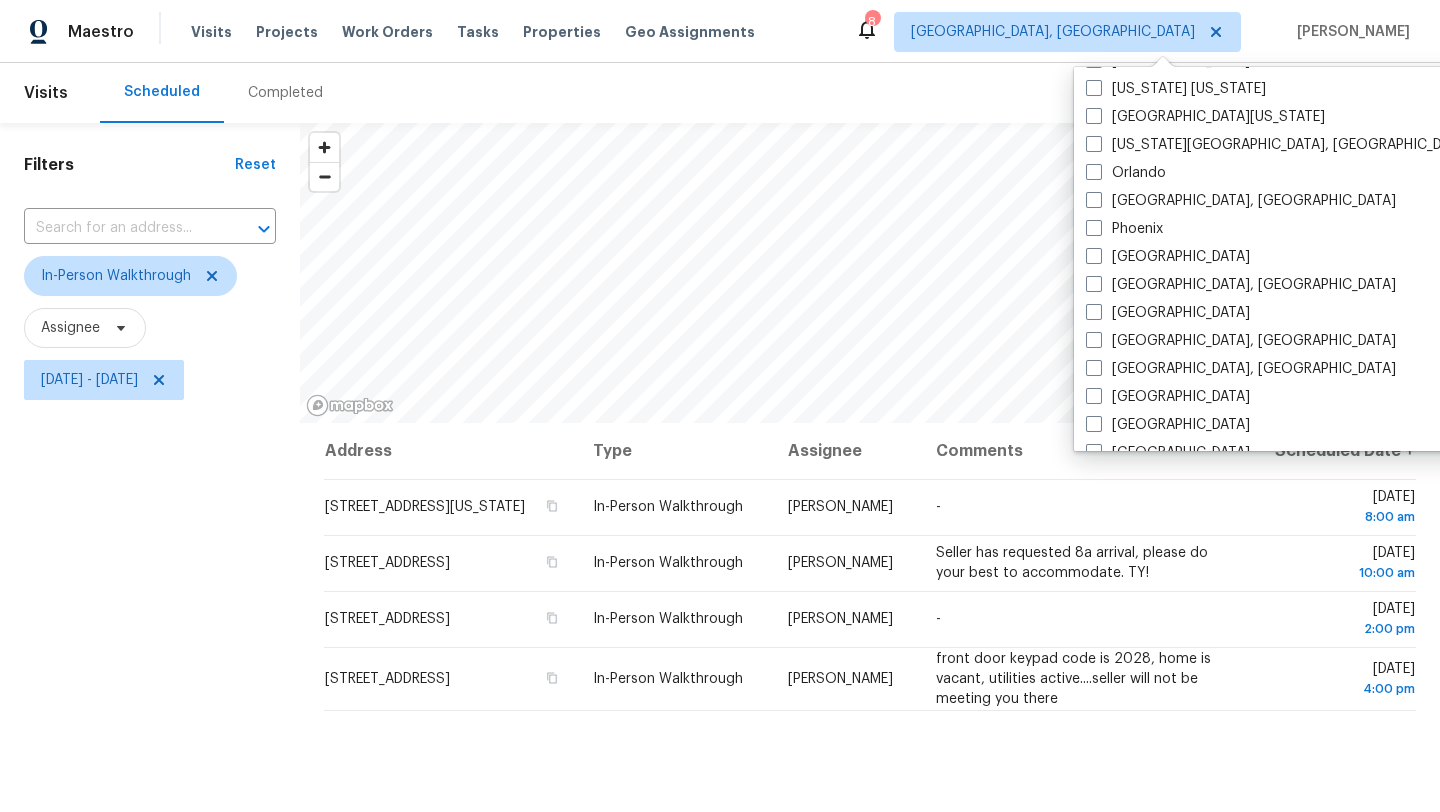 scroll, scrollTop: 1340, scrollLeft: 0, axis: vertical 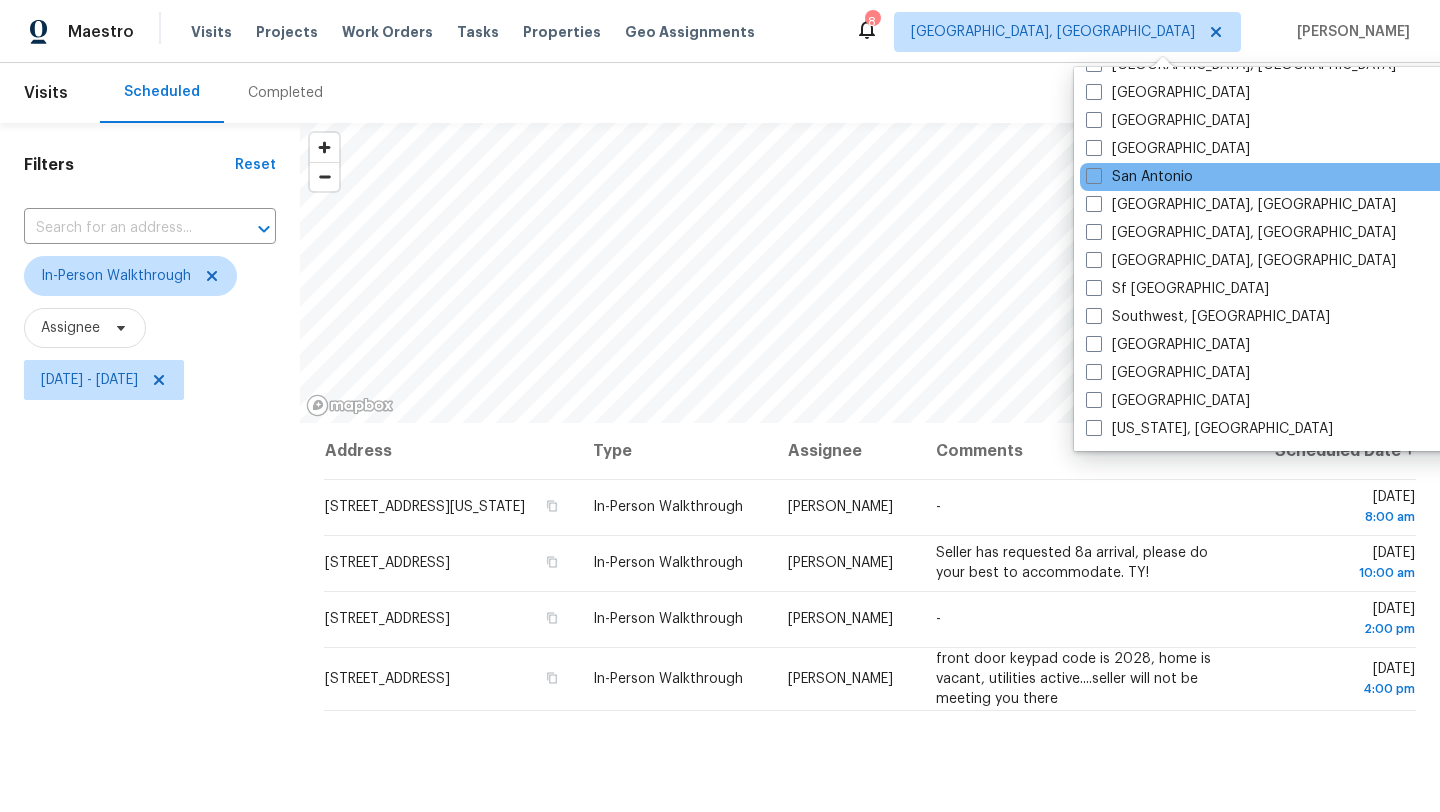 click on "San Antonio" at bounding box center (1281, 177) 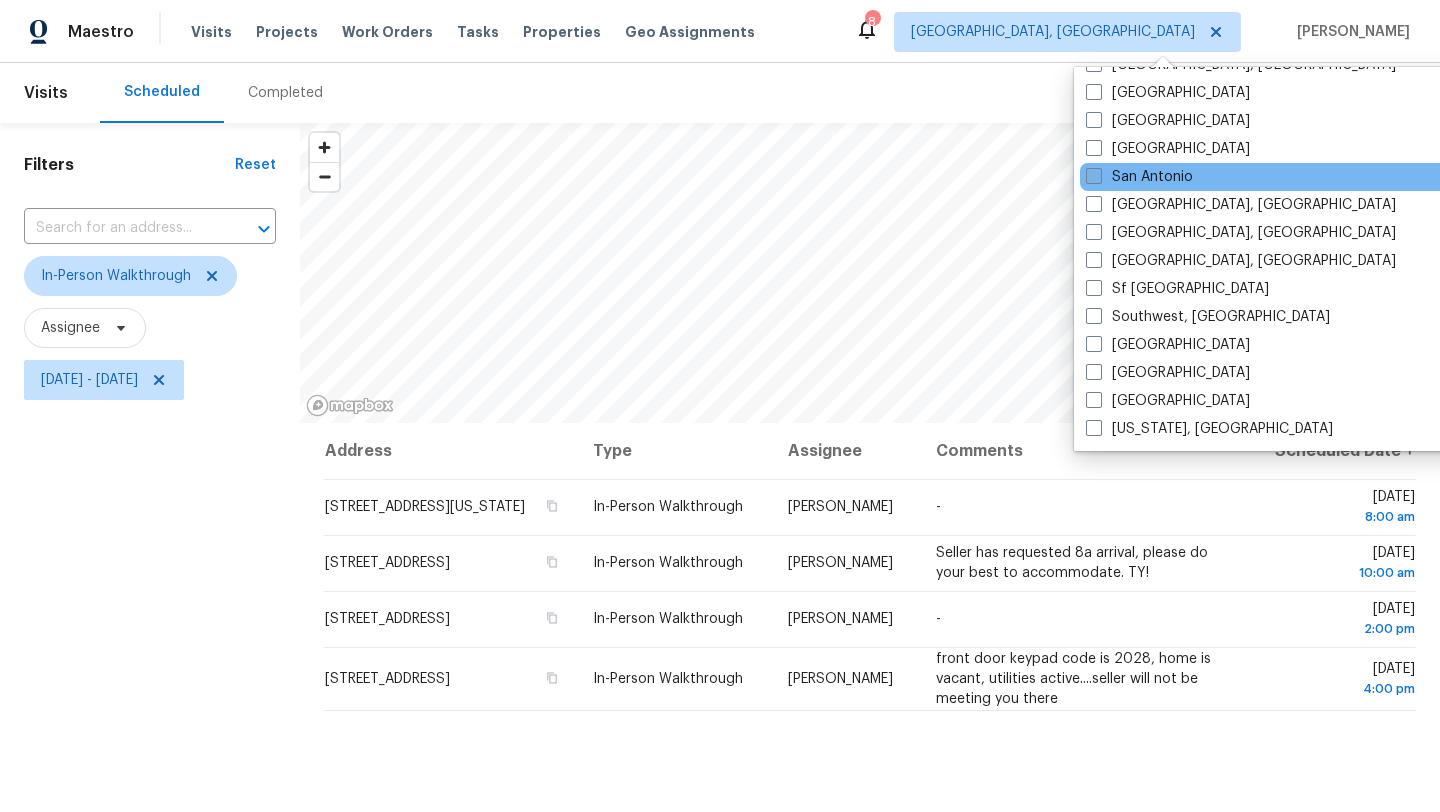 click on "San Antonio" at bounding box center (1139, 177) 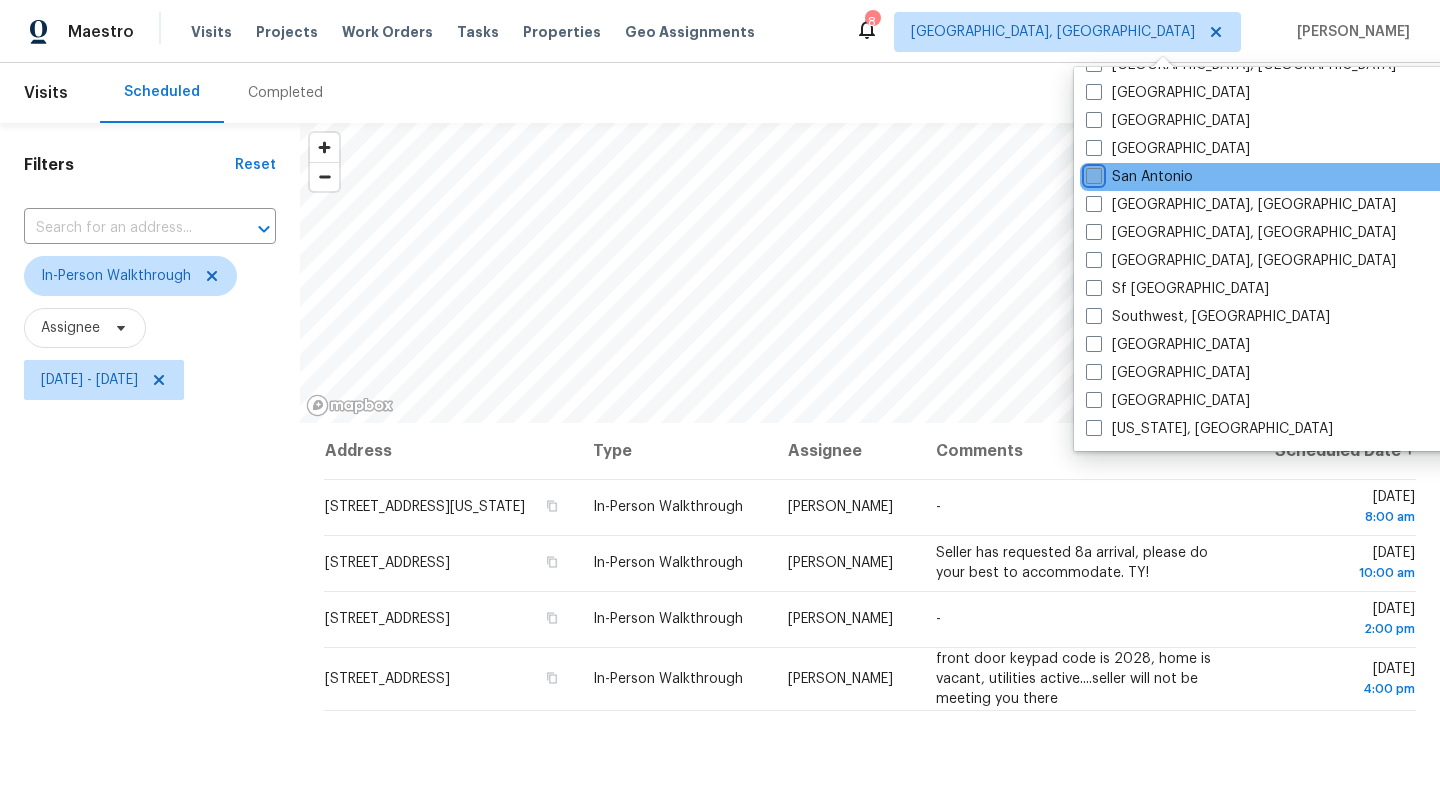 click on "San Antonio" at bounding box center [1092, 173] 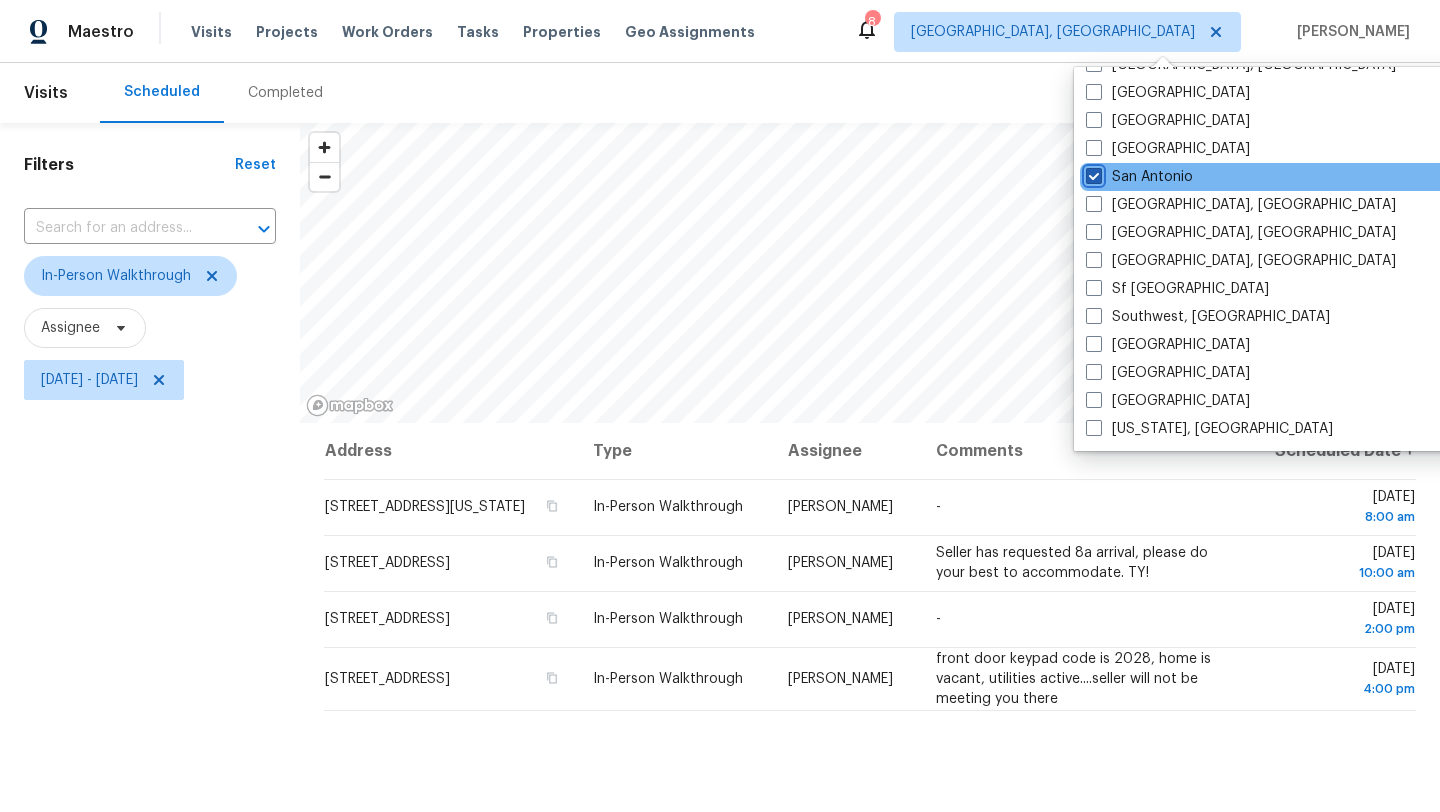 checkbox on "true" 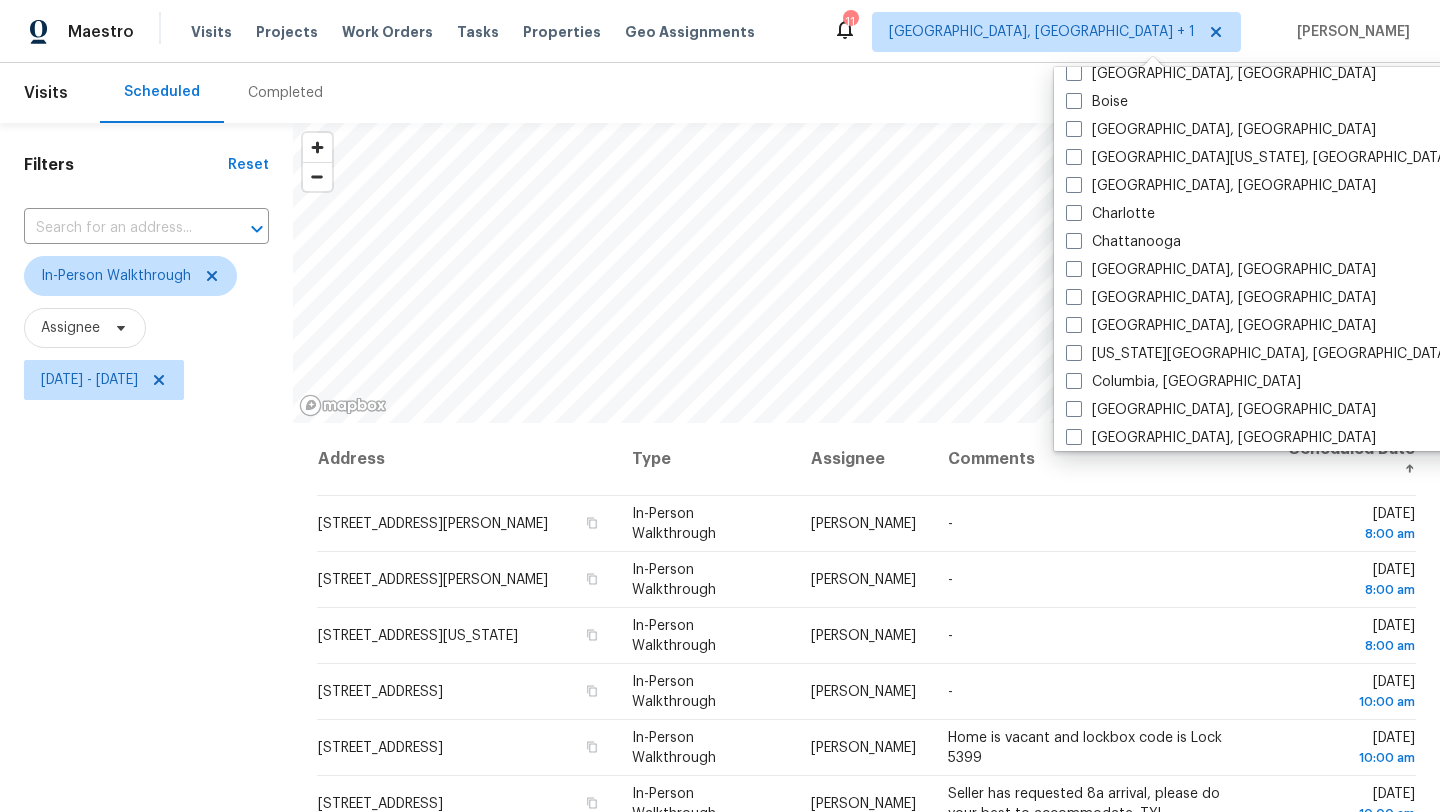 scroll, scrollTop: 0, scrollLeft: 0, axis: both 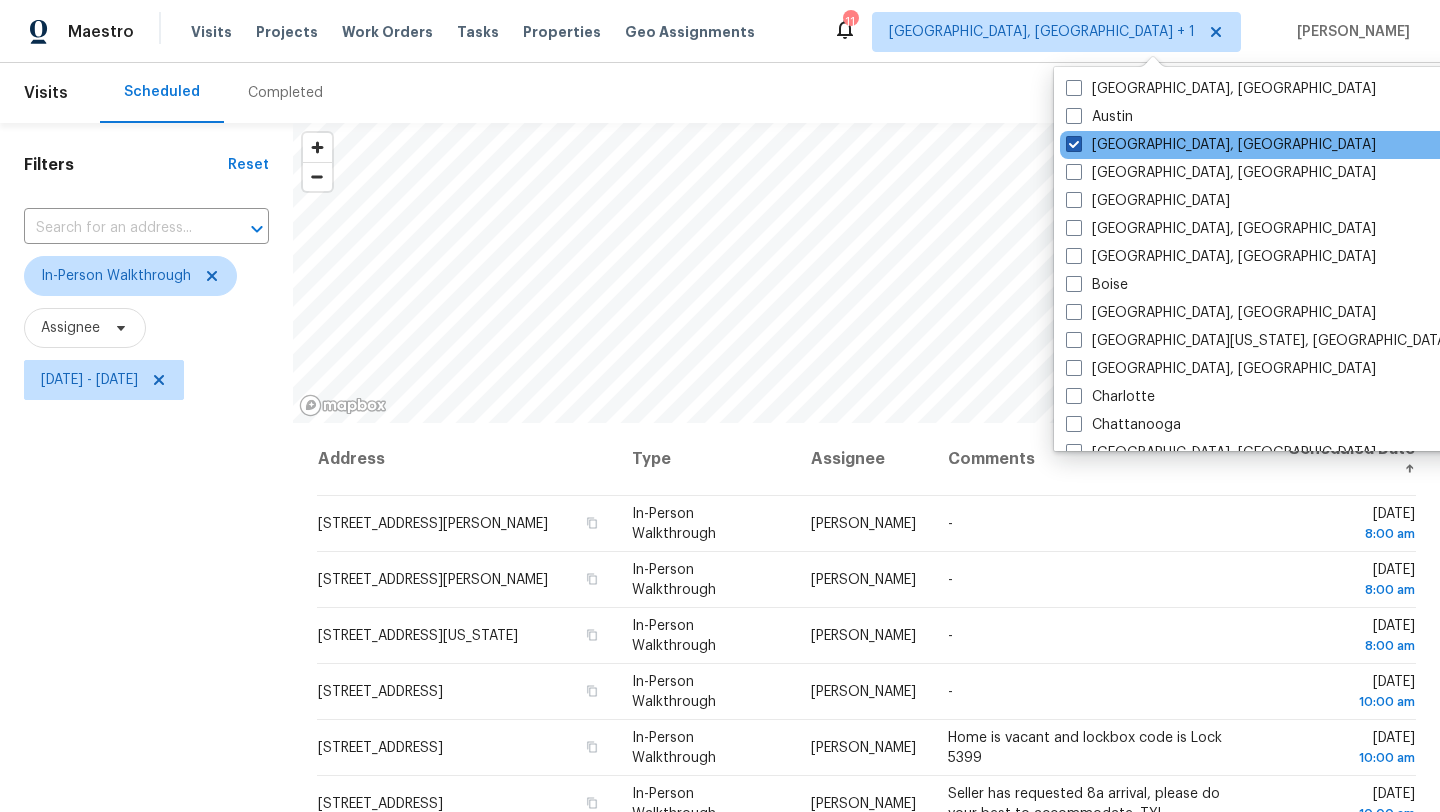 click on "[GEOGRAPHIC_DATA], [GEOGRAPHIC_DATA]" at bounding box center [1221, 145] 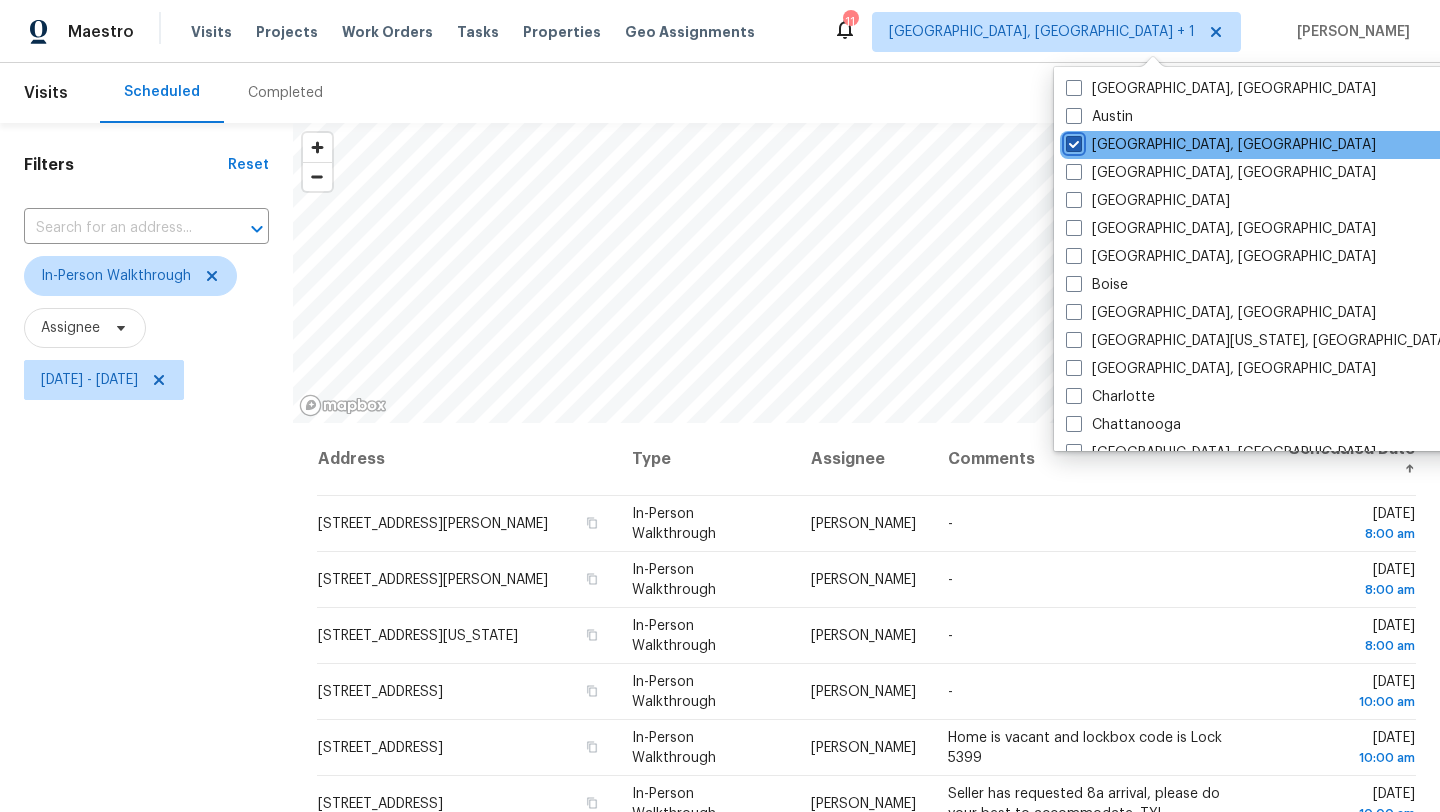 click on "[GEOGRAPHIC_DATA], [GEOGRAPHIC_DATA]" at bounding box center [1072, 141] 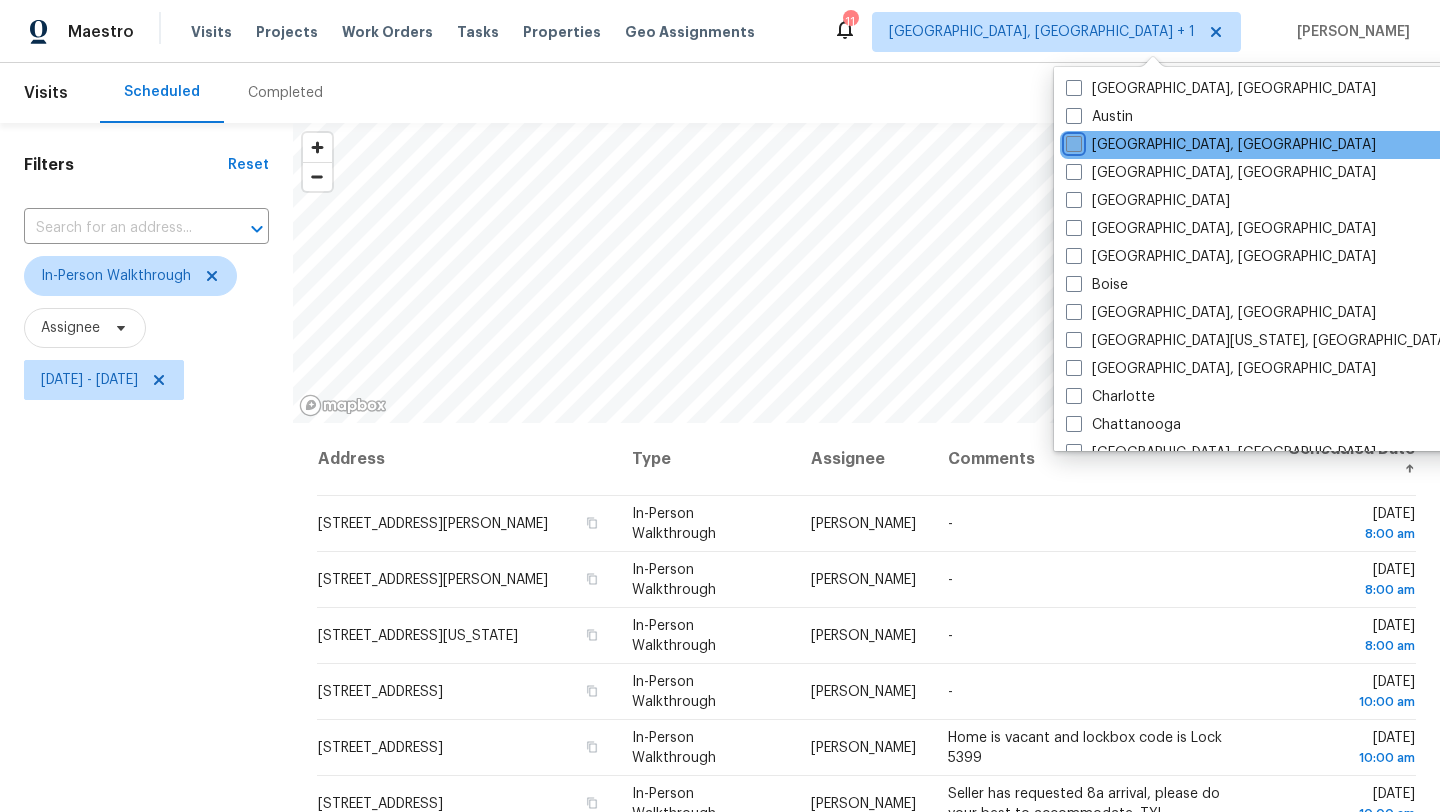 checkbox on "false" 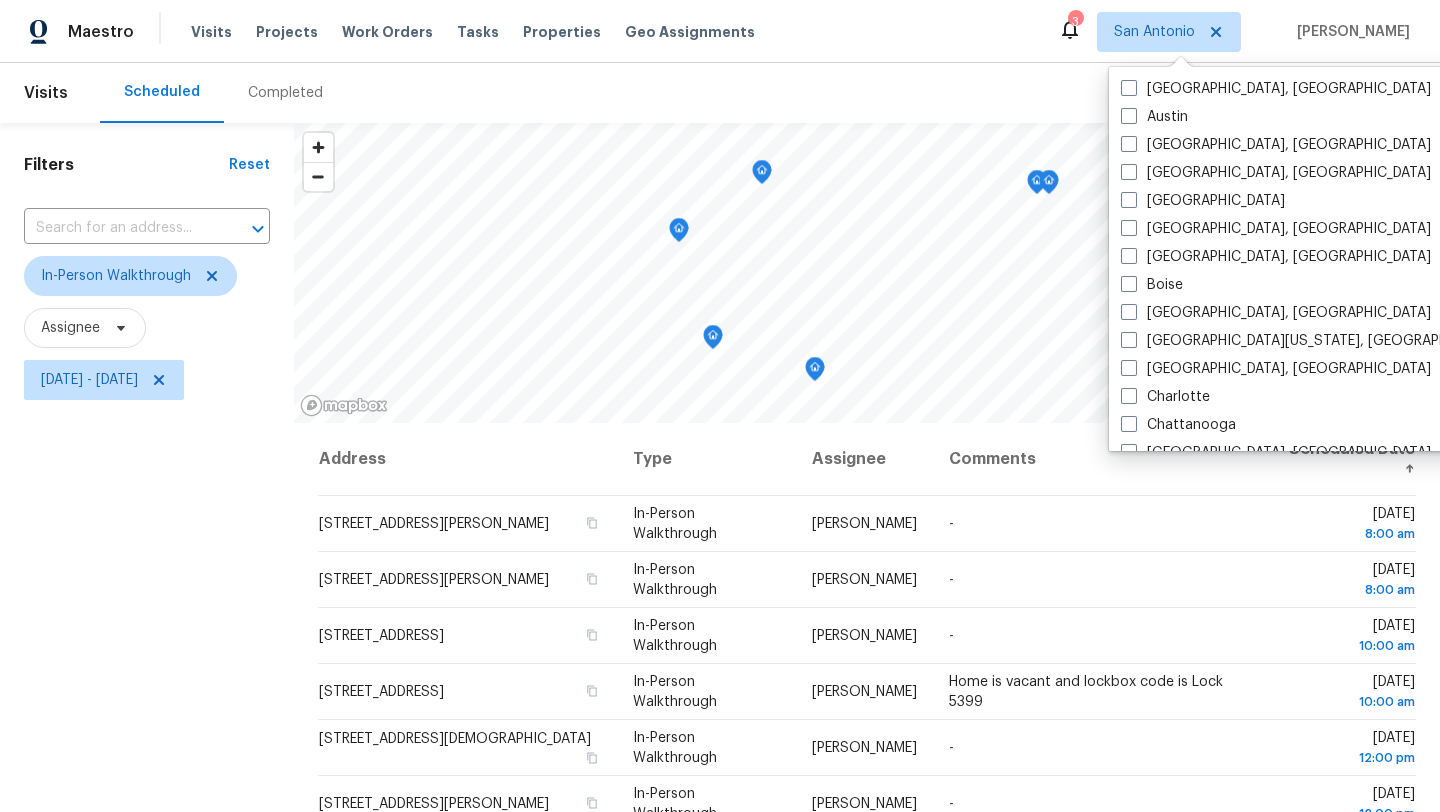 click on "Filters Reset ​ In-Person Walkthrough Assignee [DATE] - [DATE]" at bounding box center (147, 598) 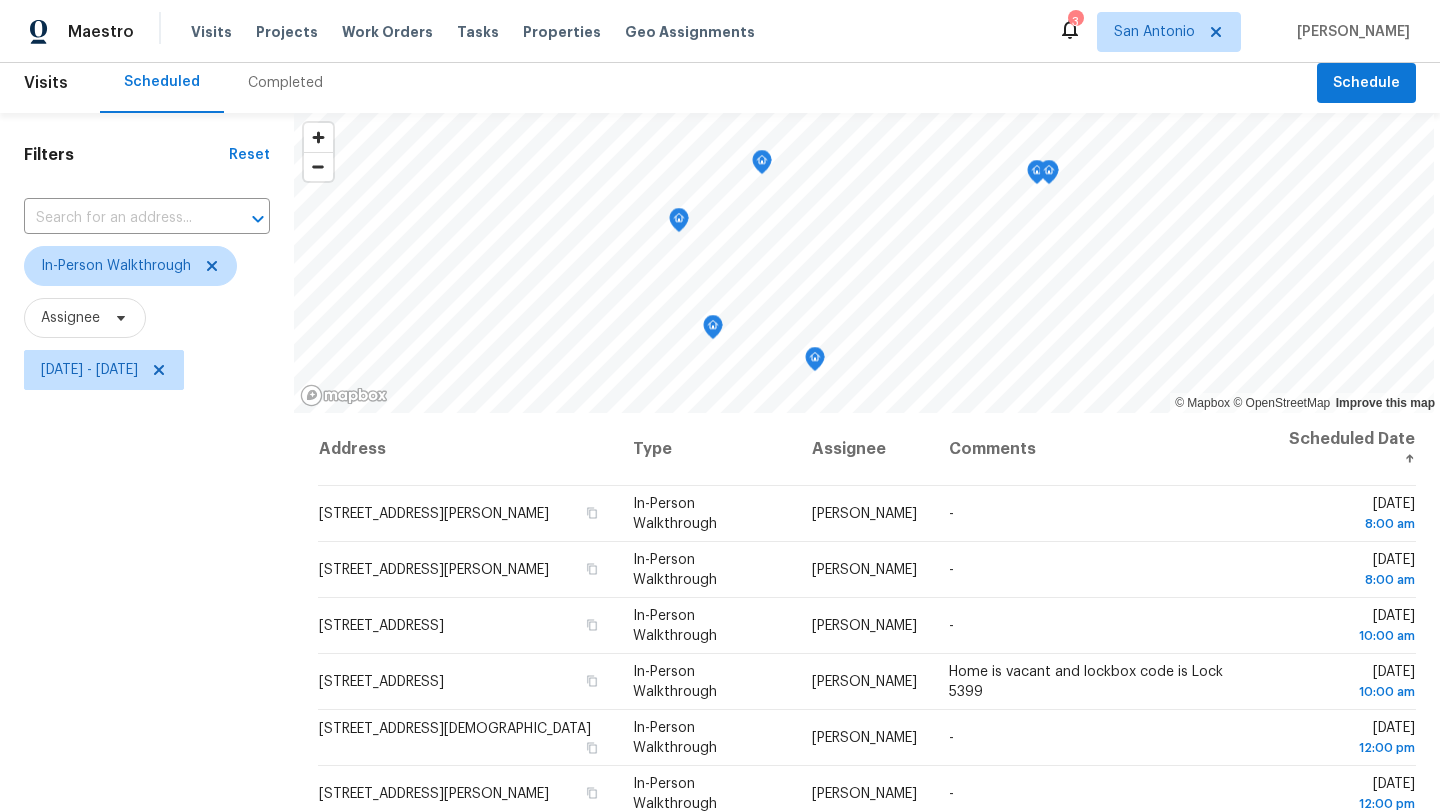 scroll, scrollTop: 8, scrollLeft: 0, axis: vertical 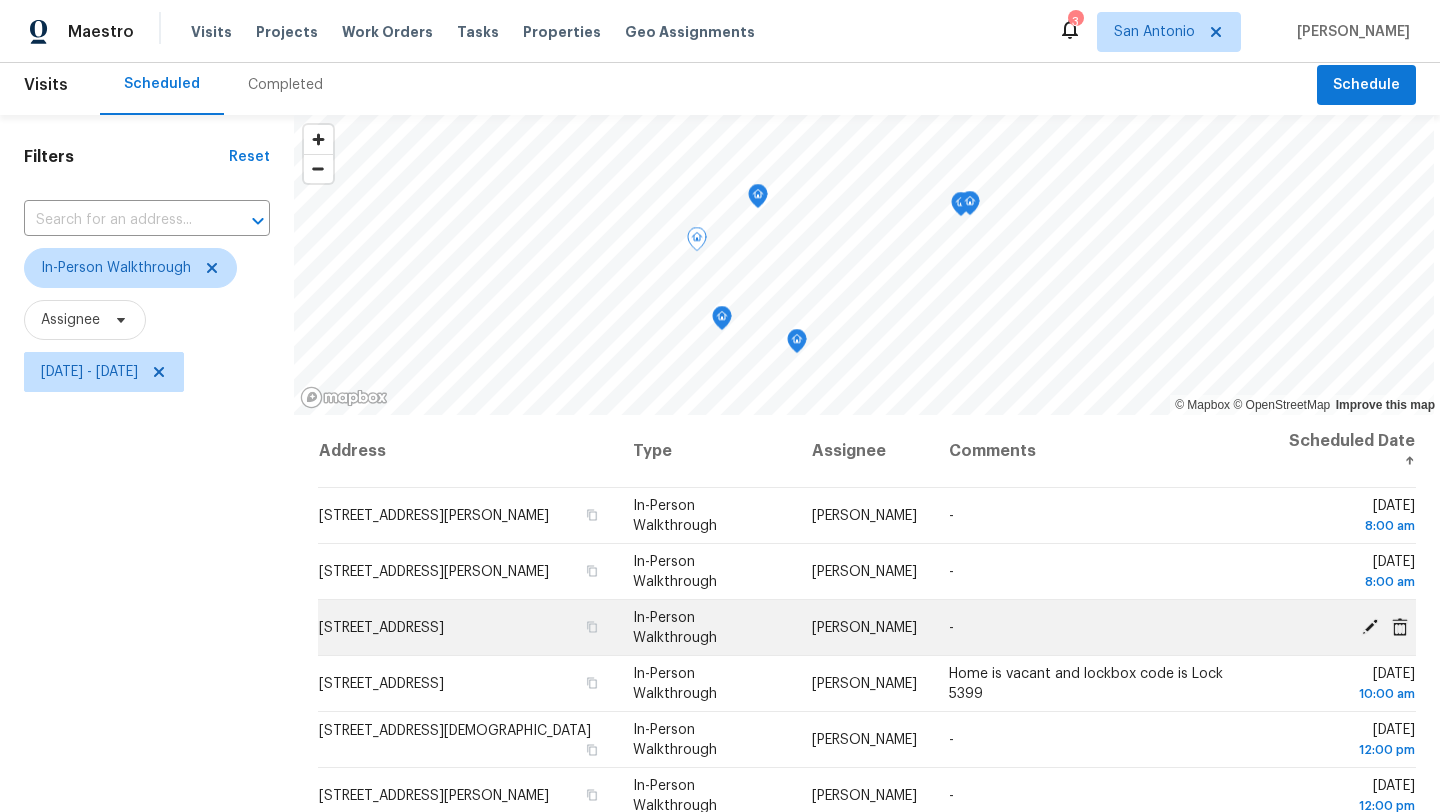 click 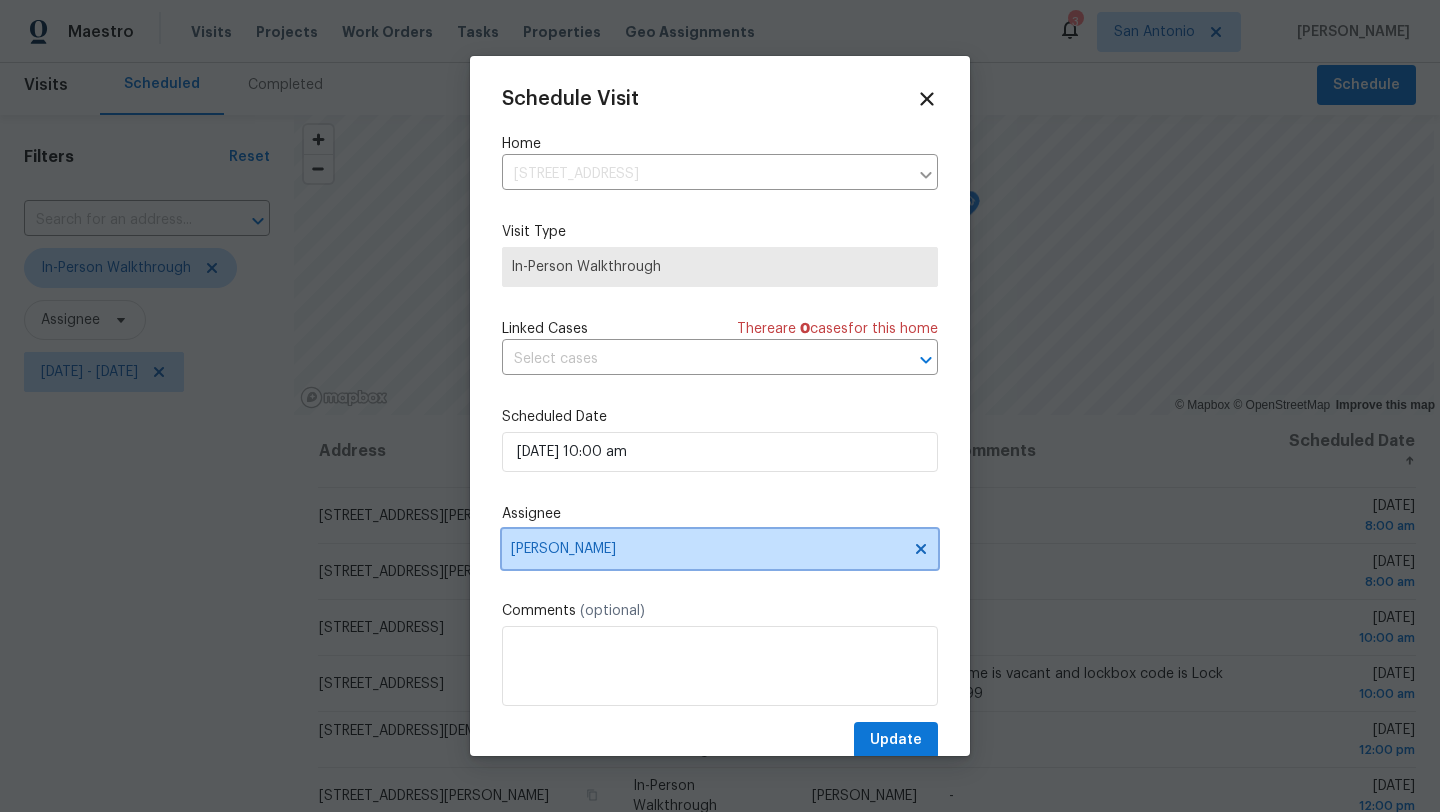 click on "[PERSON_NAME]" at bounding box center (707, 549) 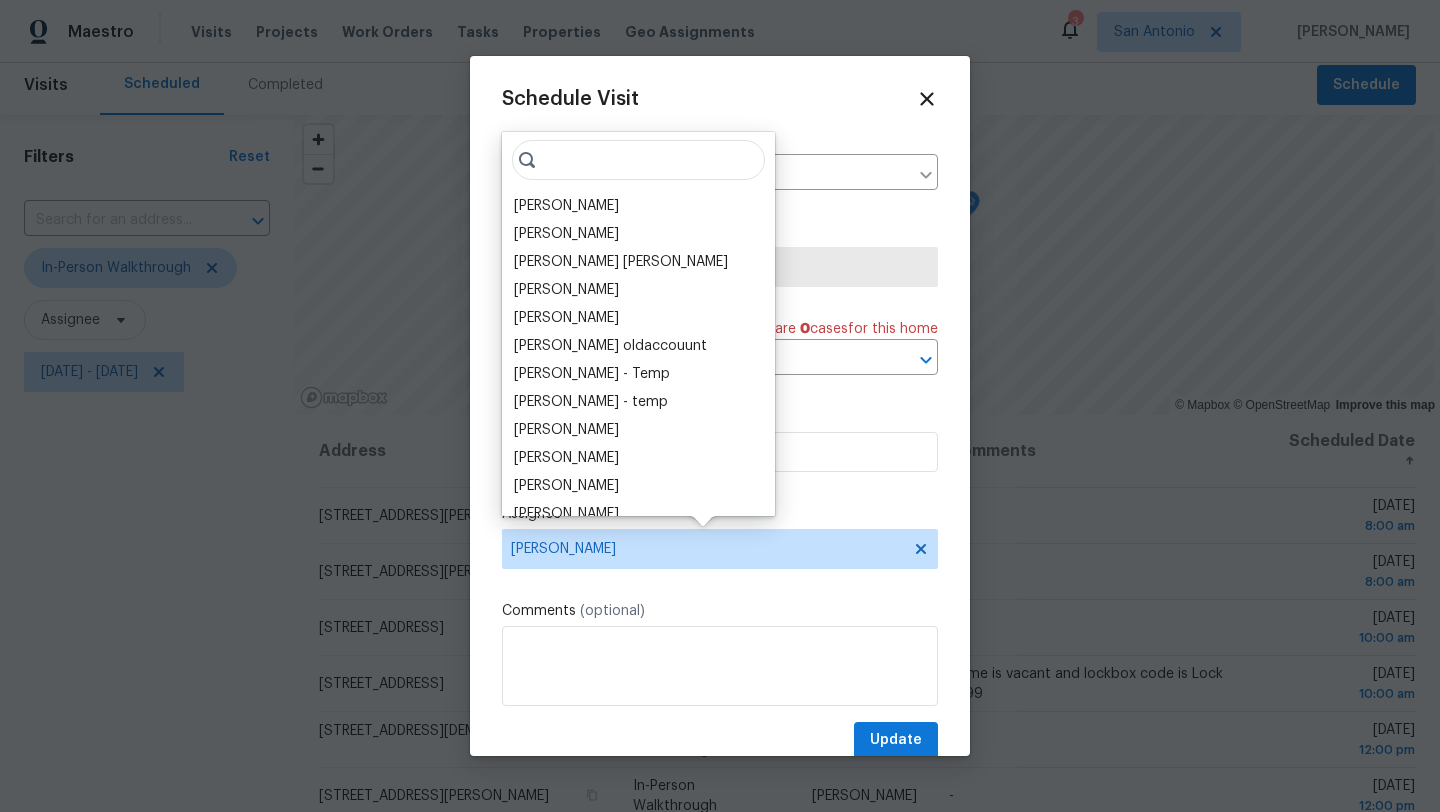 click at bounding box center [638, 160] 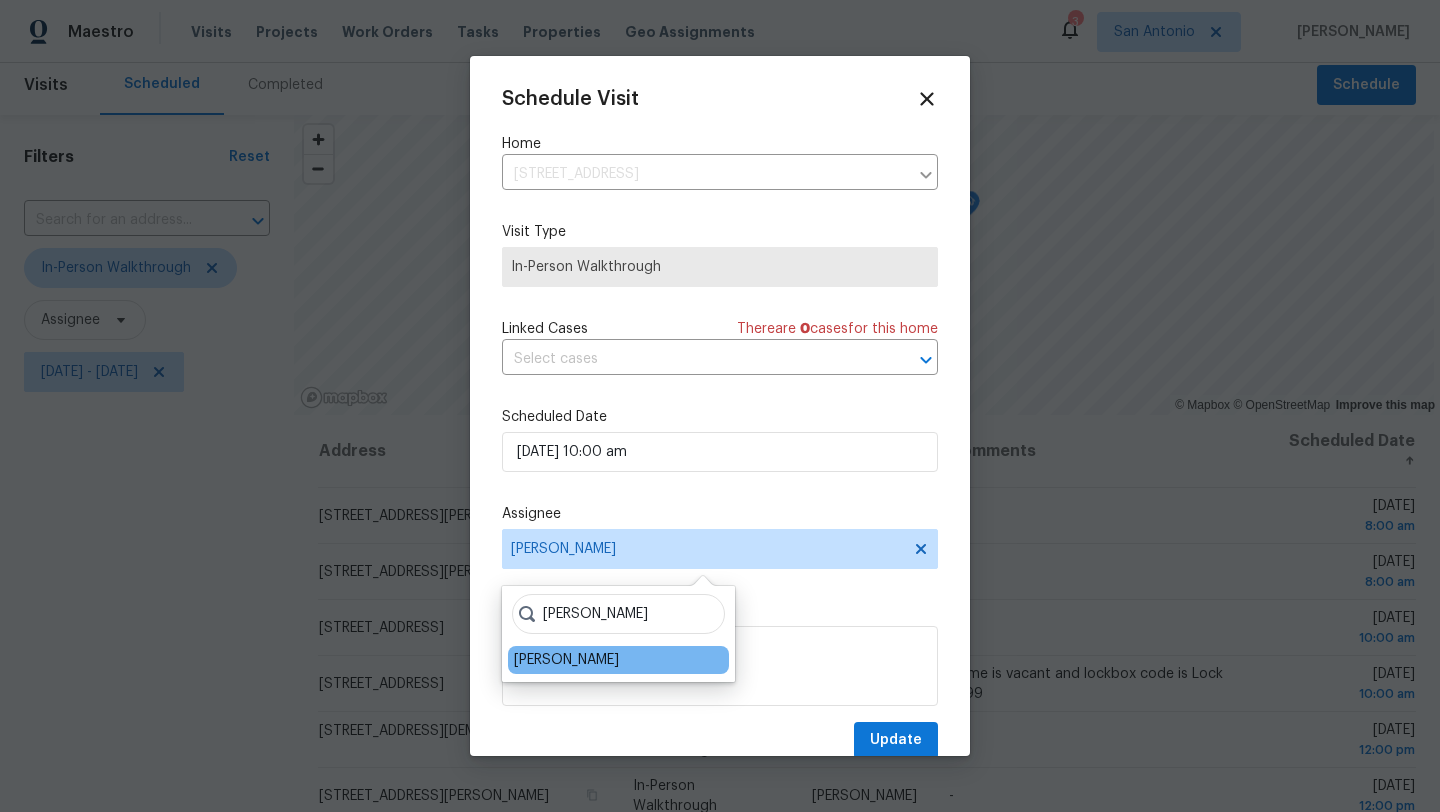 type on "[PERSON_NAME]" 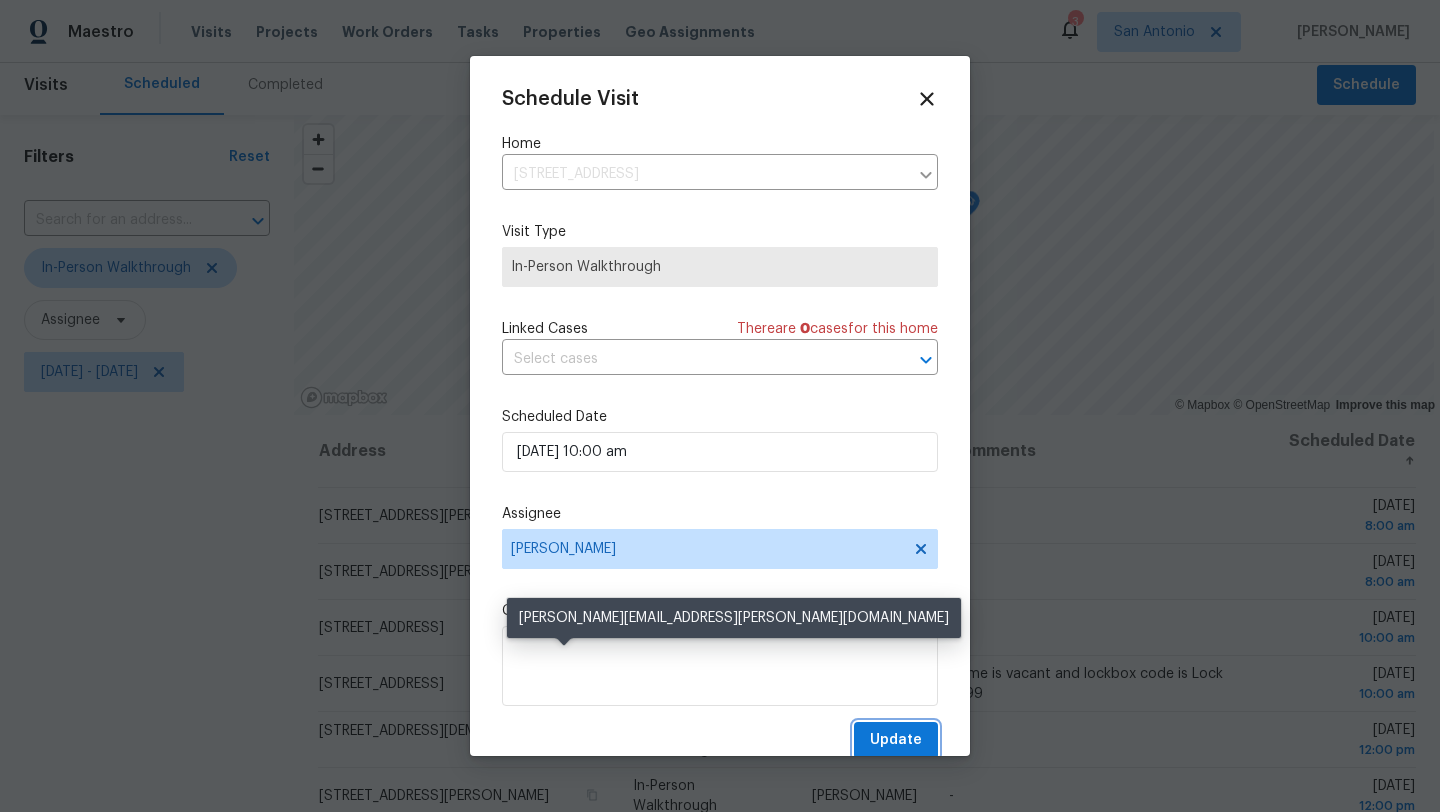 click on "Update" at bounding box center (896, 740) 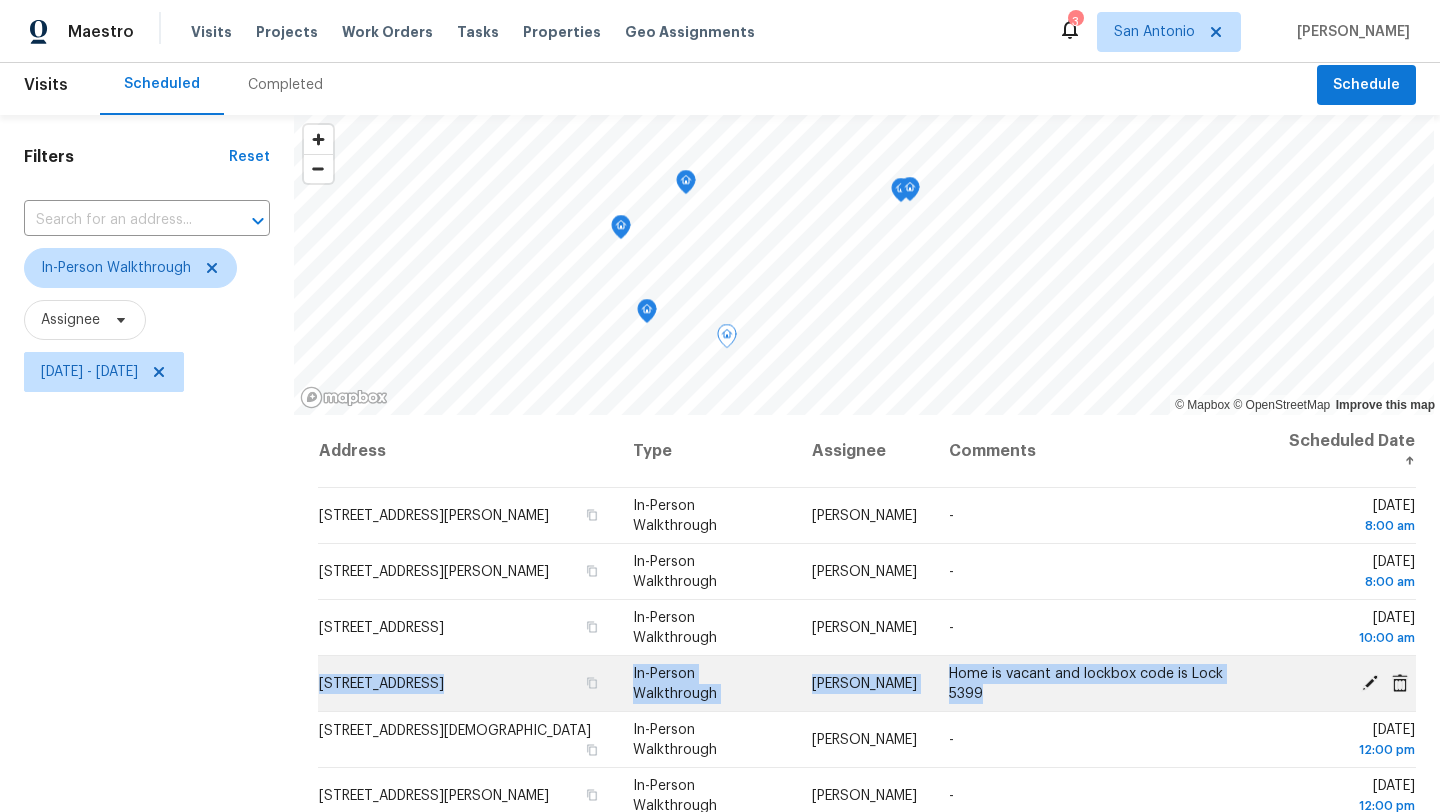 drag, startPoint x: 516, startPoint y: 728, endPoint x: 518, endPoint y: 667, distance: 61.03278 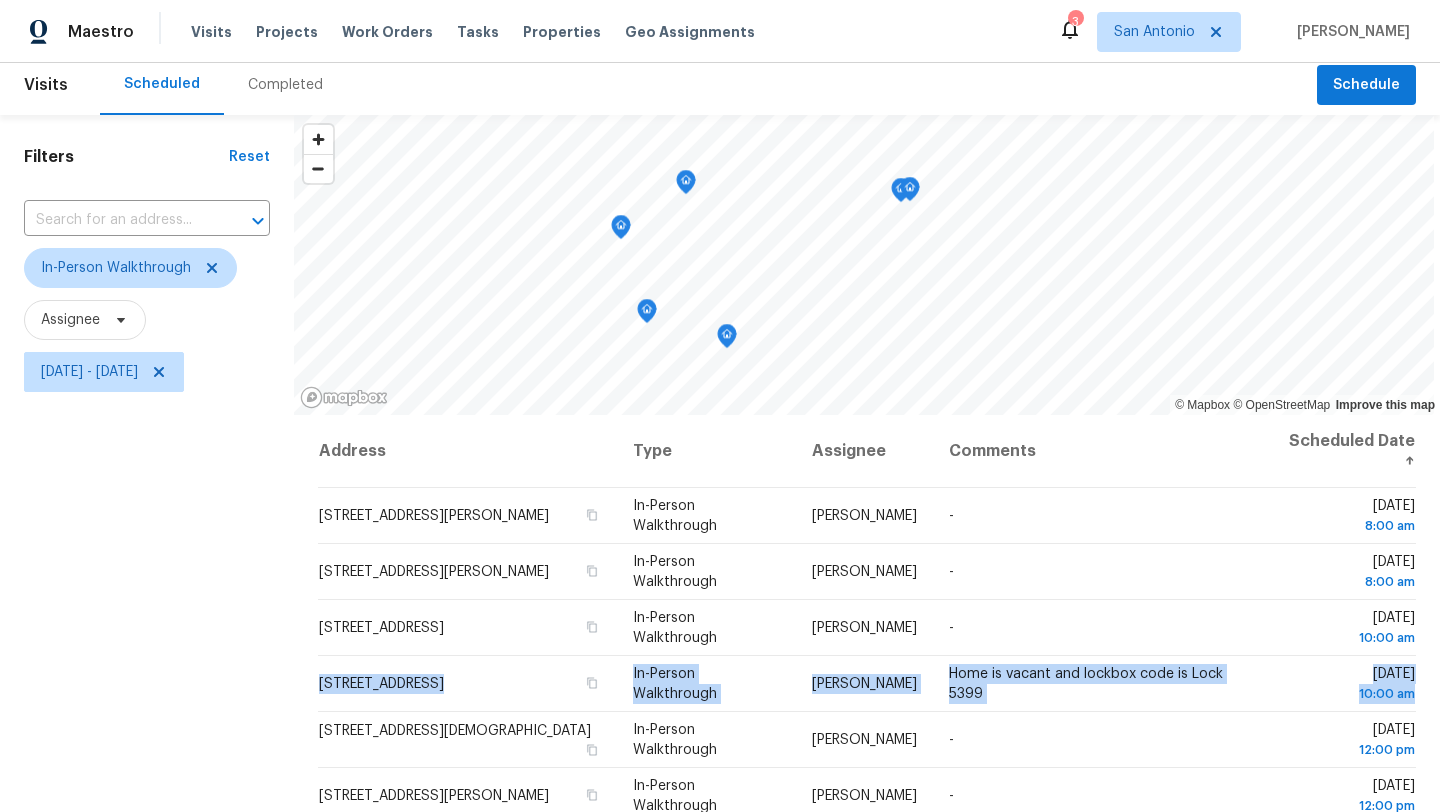 click 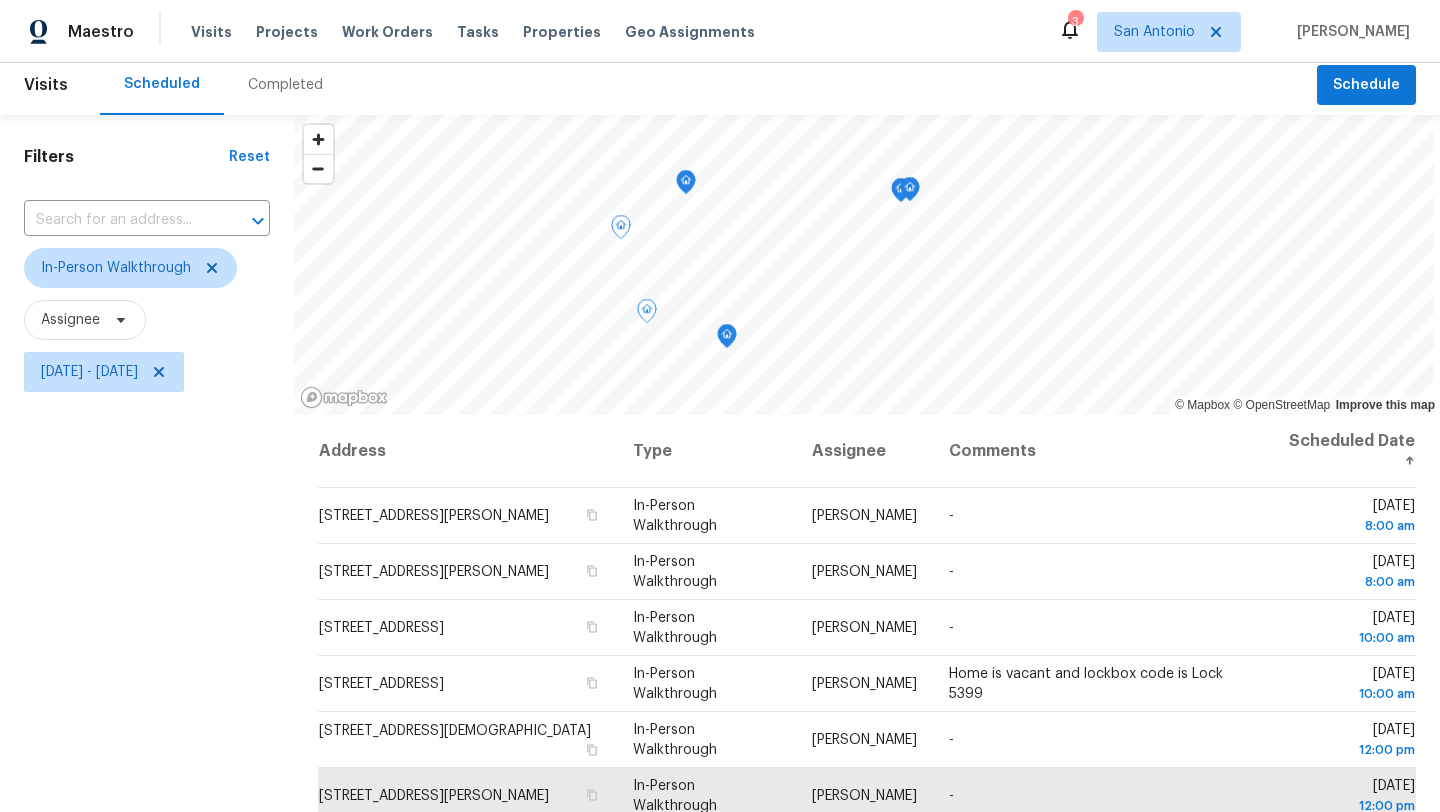 click on "Filters Reset ​ In-Person Walkthrough Assignee [DATE] - [DATE]" at bounding box center [147, 590] 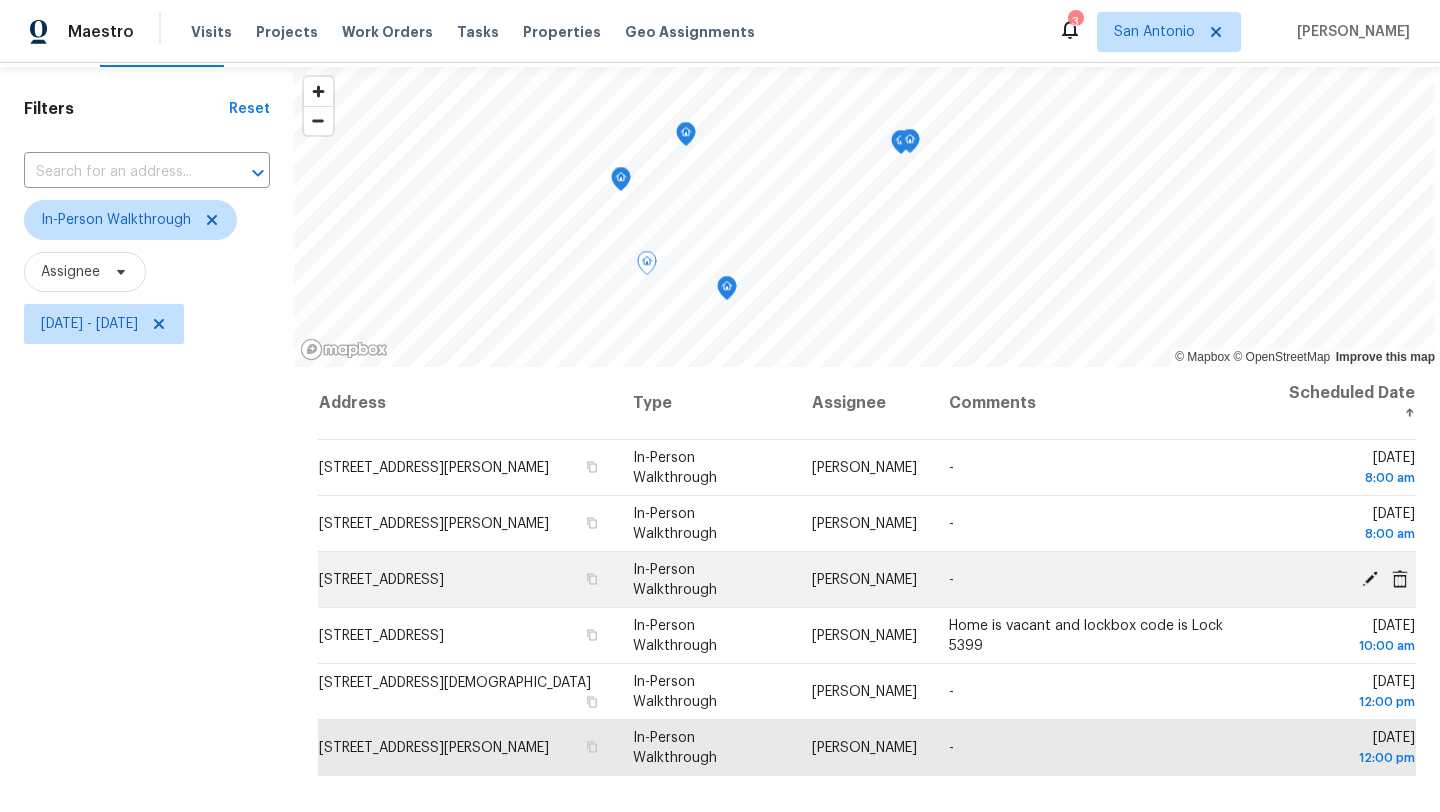 scroll, scrollTop: 53, scrollLeft: 0, axis: vertical 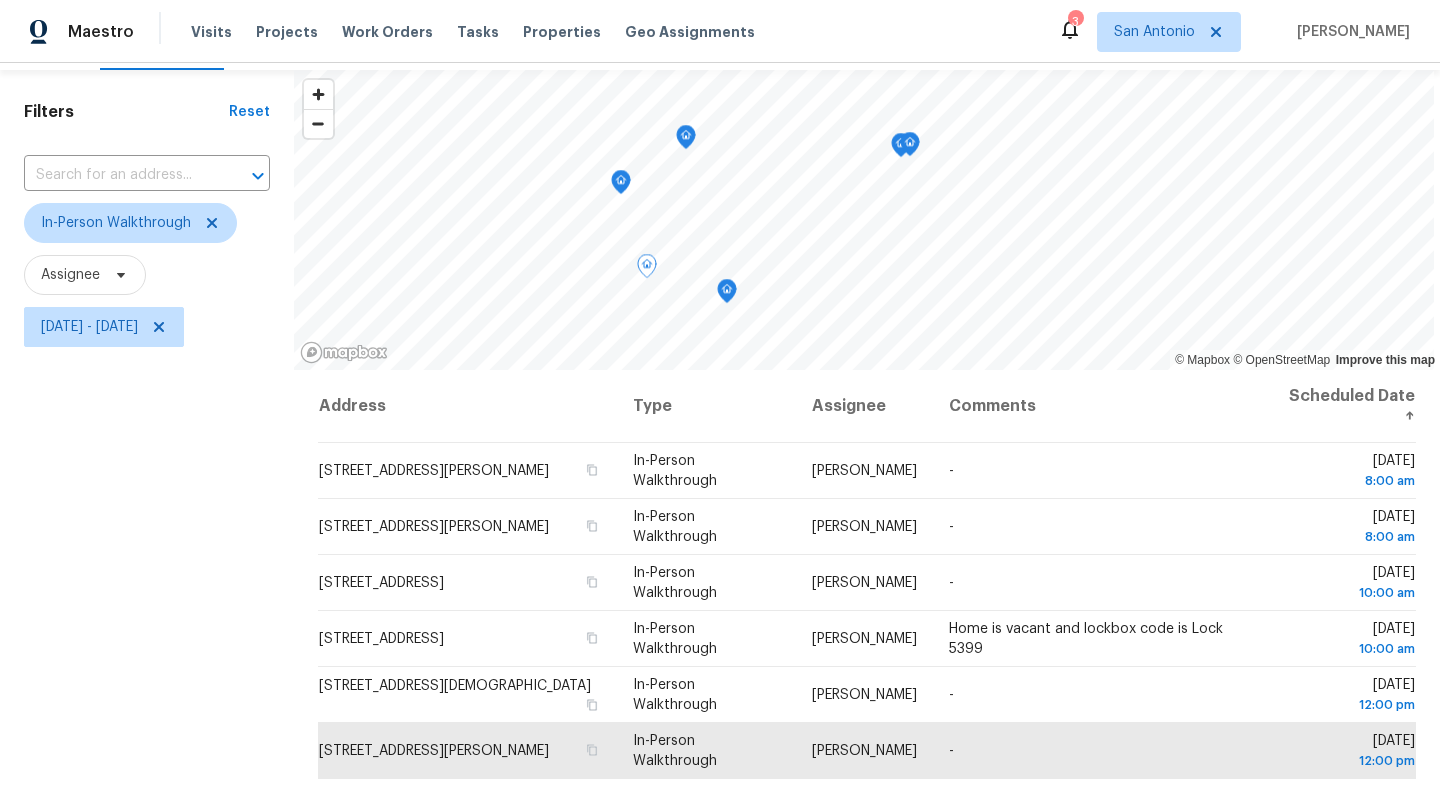 click 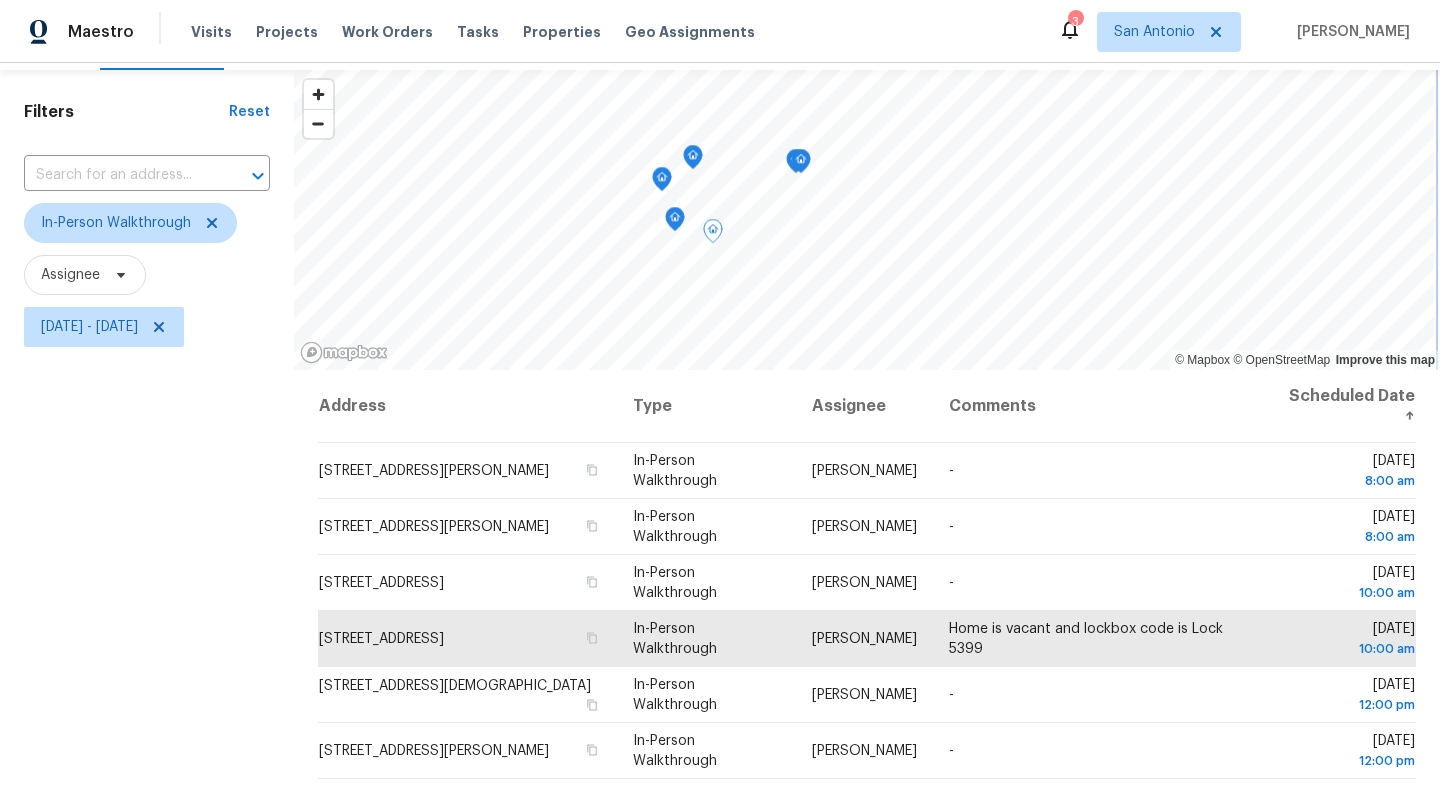 click 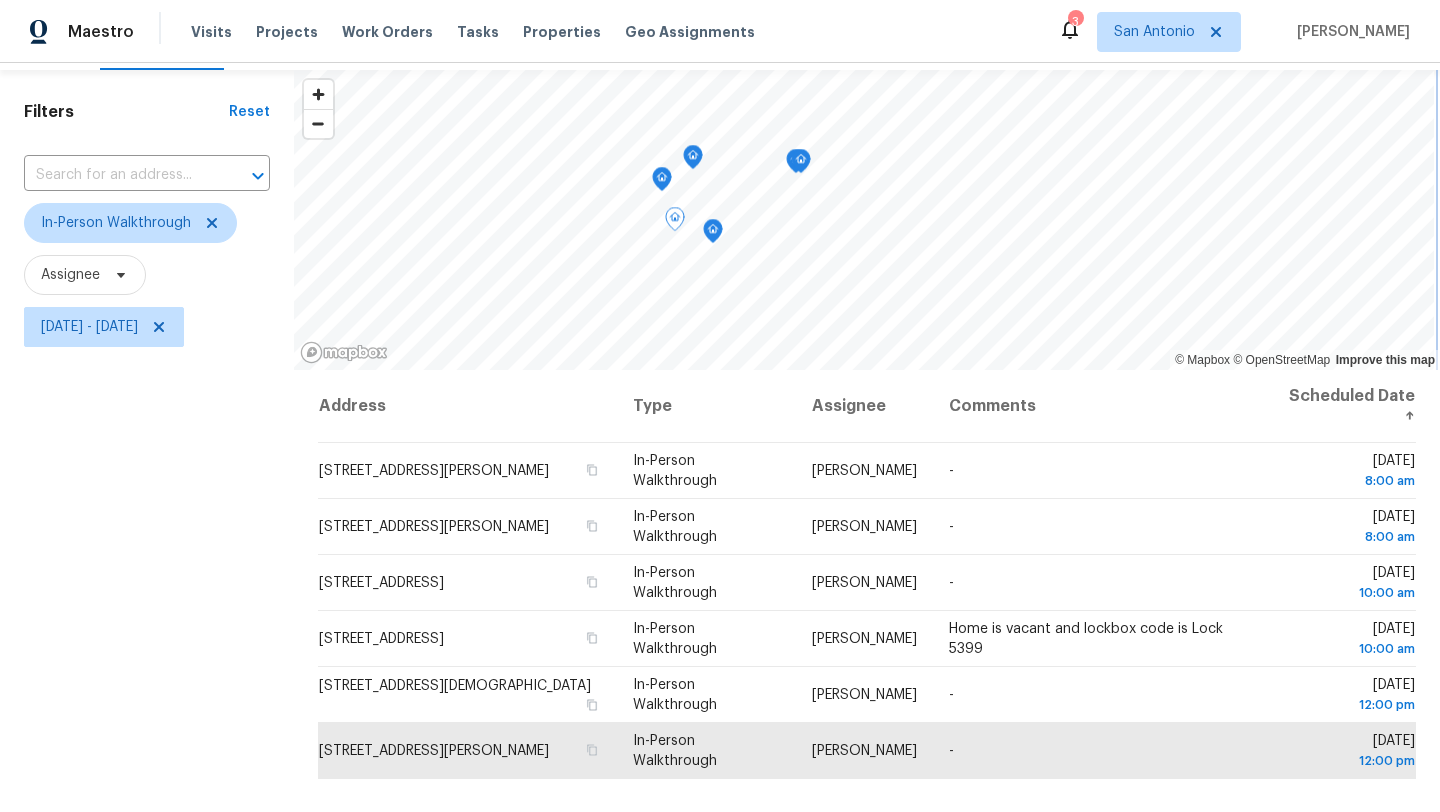 click 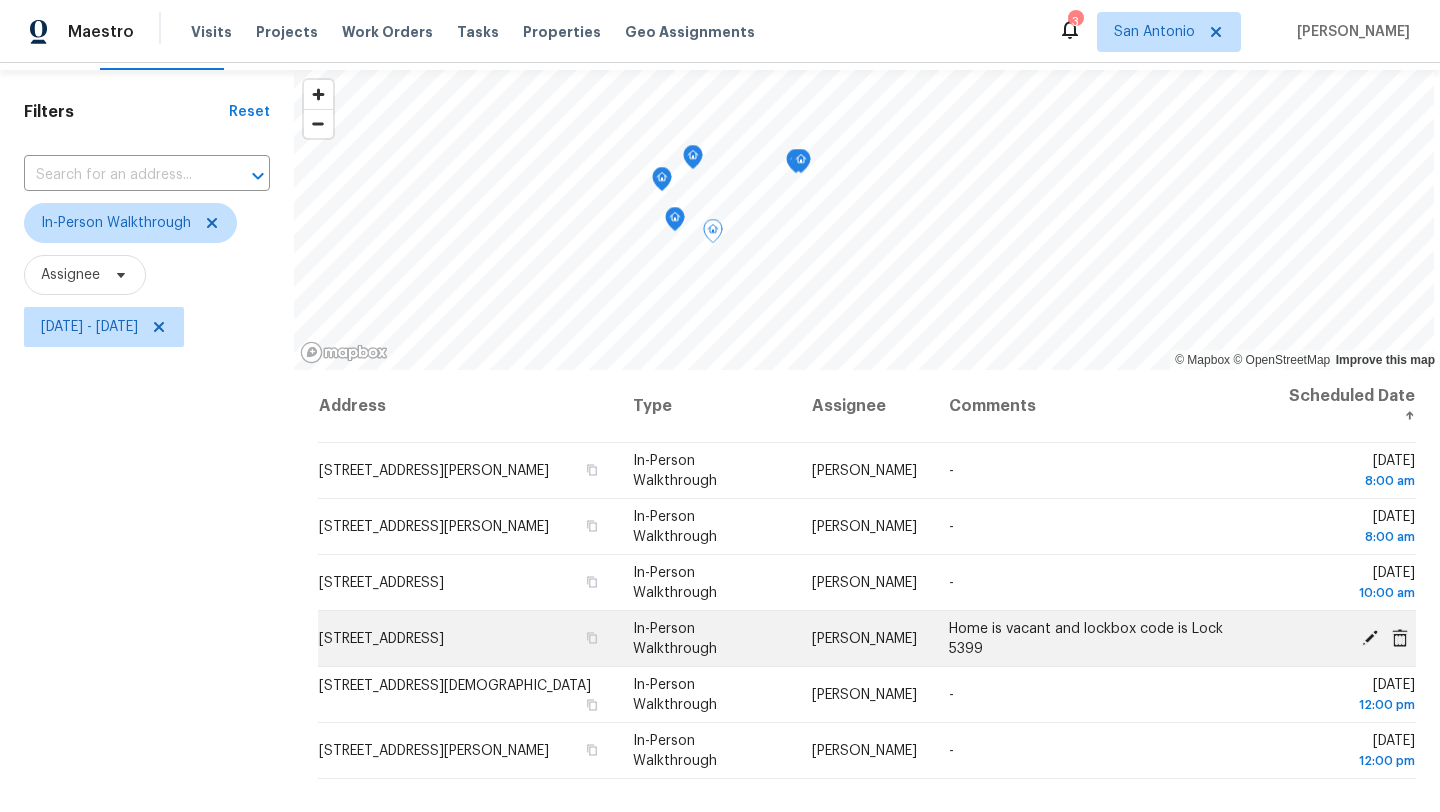 click 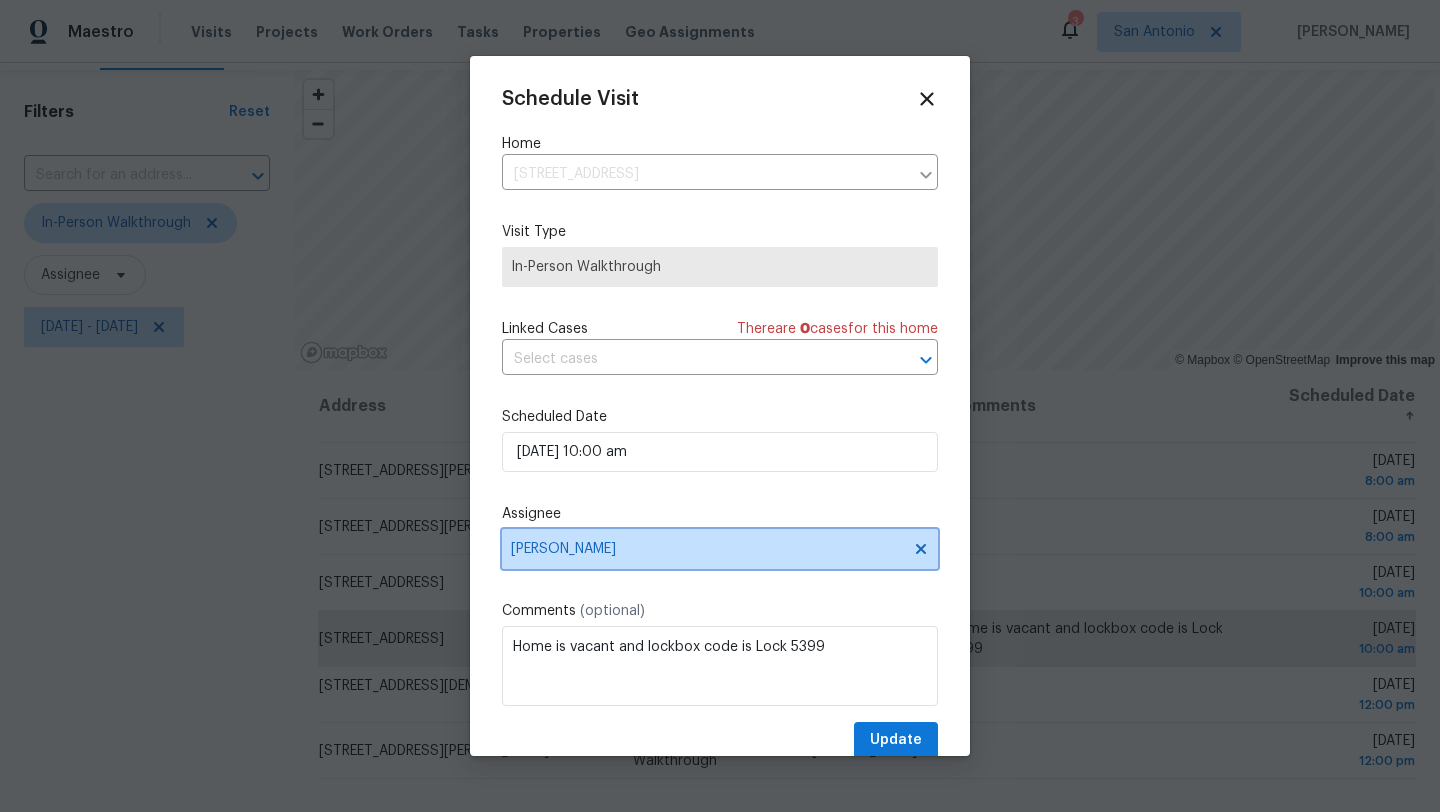 click on "[PERSON_NAME]" at bounding box center [707, 549] 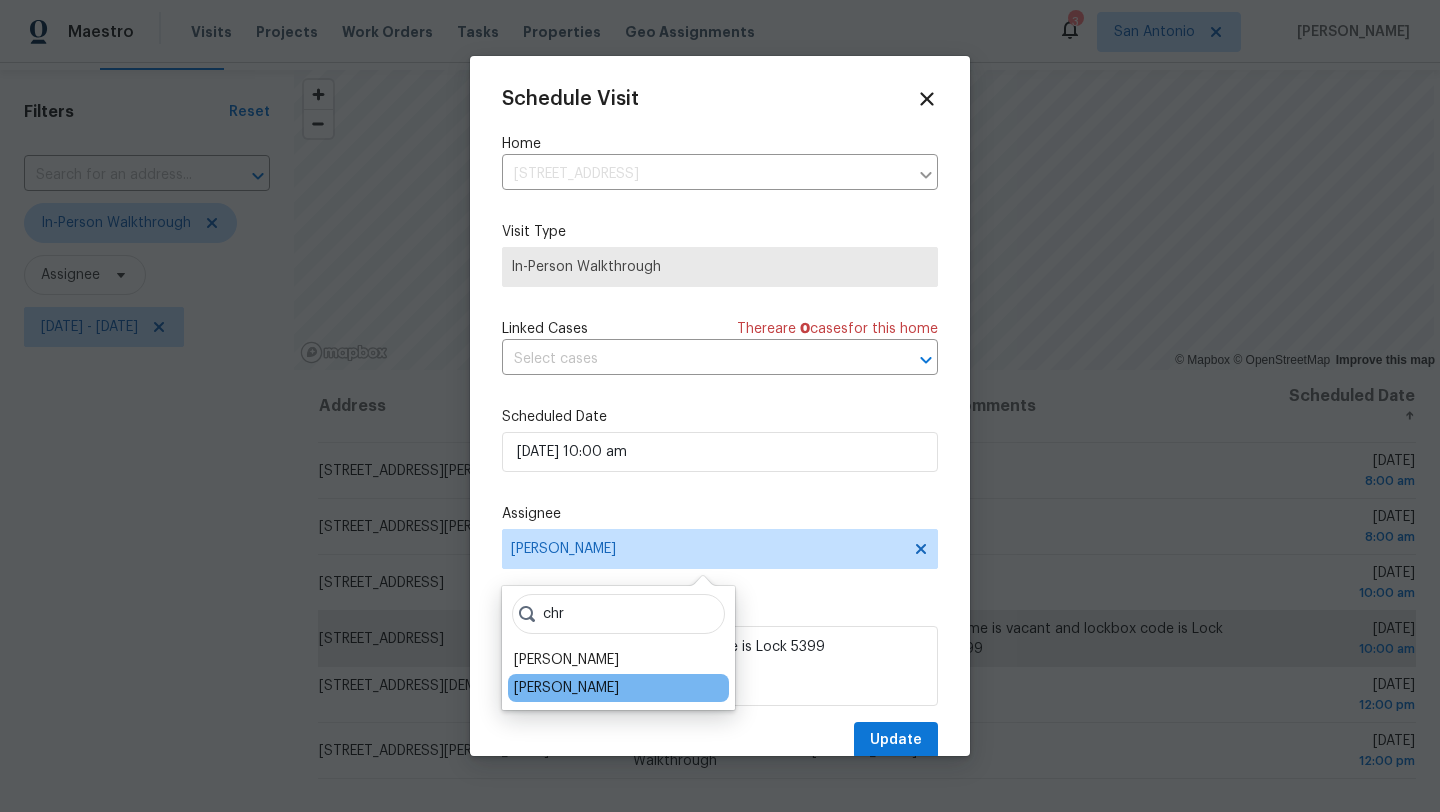 type on "chr" 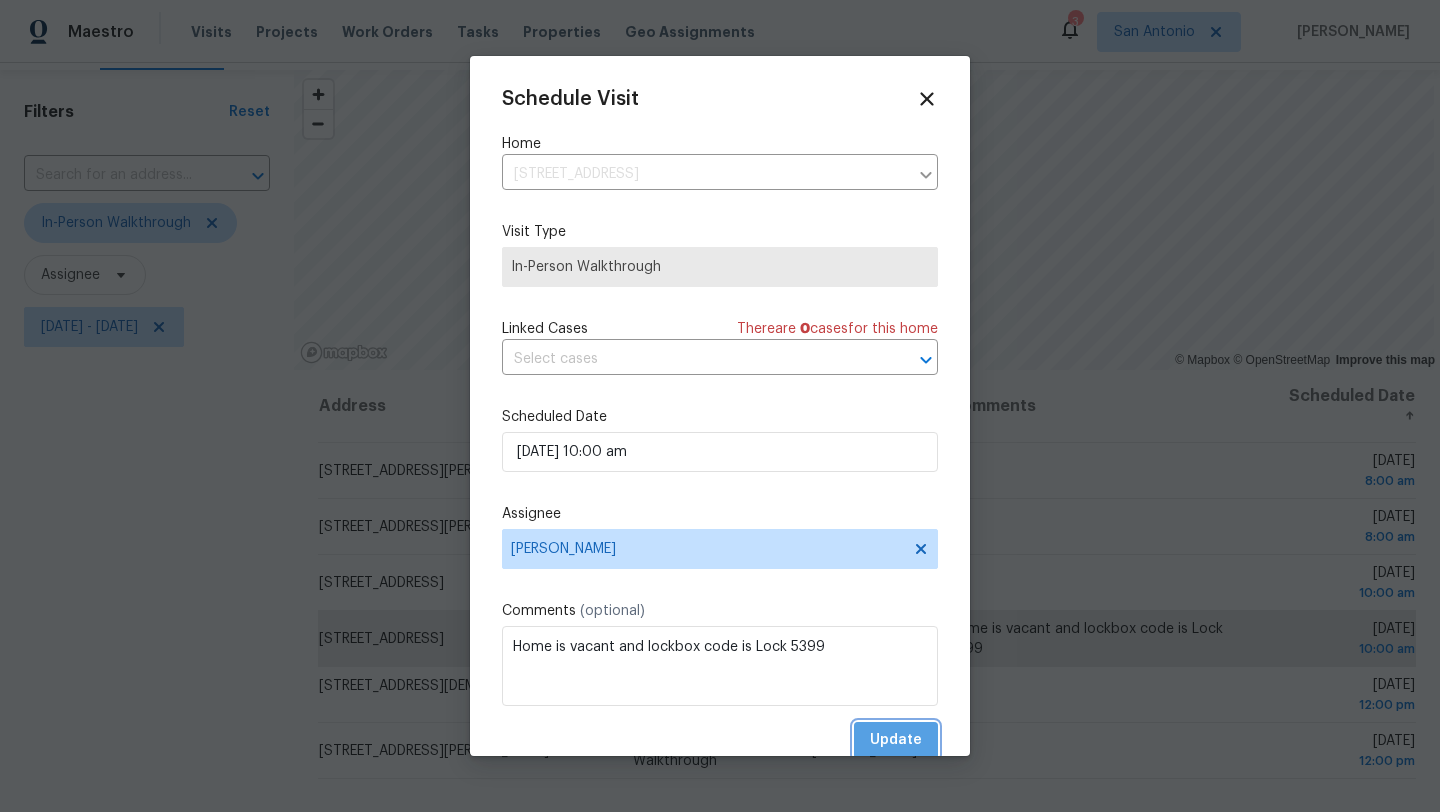 click on "Update" at bounding box center (896, 740) 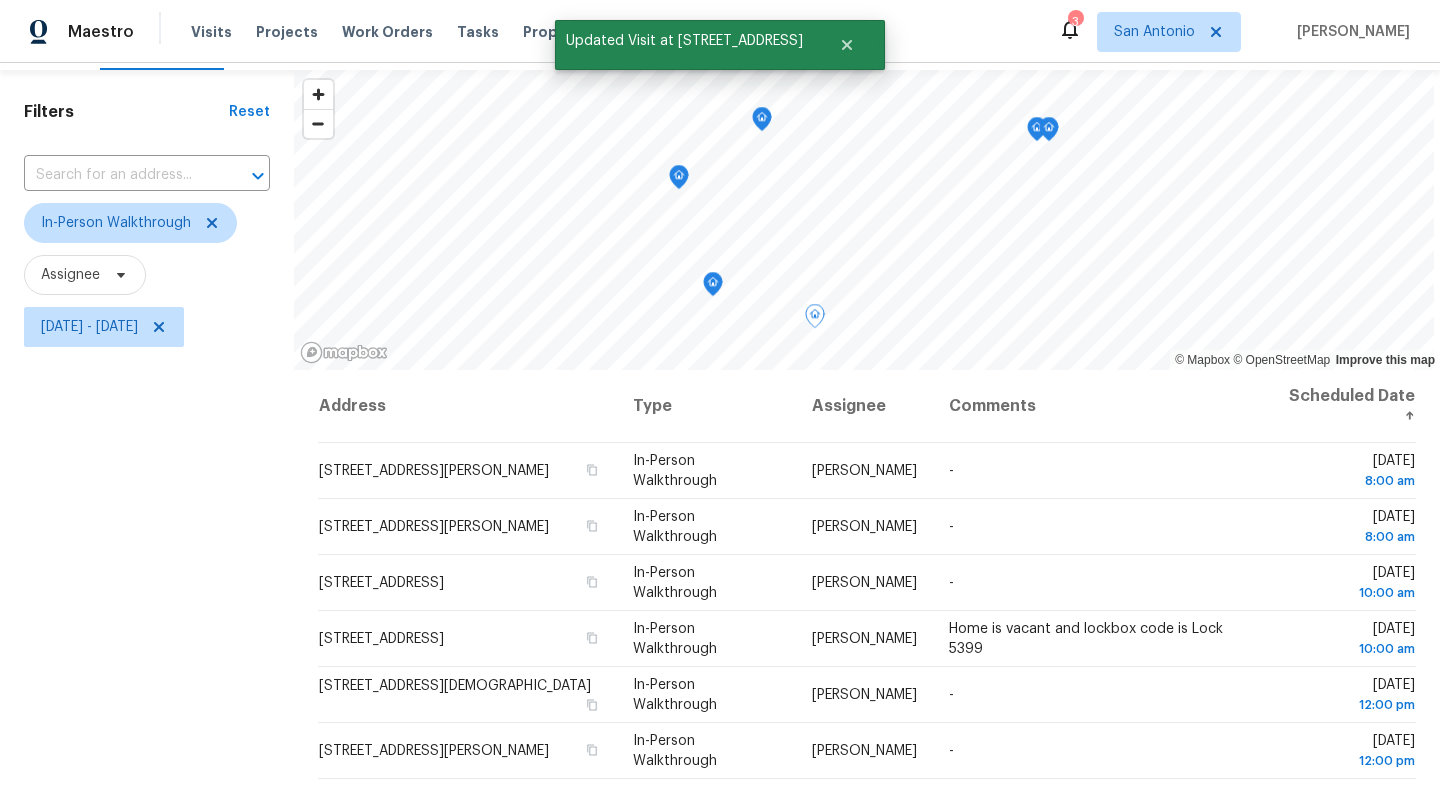 drag, startPoint x: 168, startPoint y: 510, endPoint x: 167, endPoint y: 403, distance: 107.00467 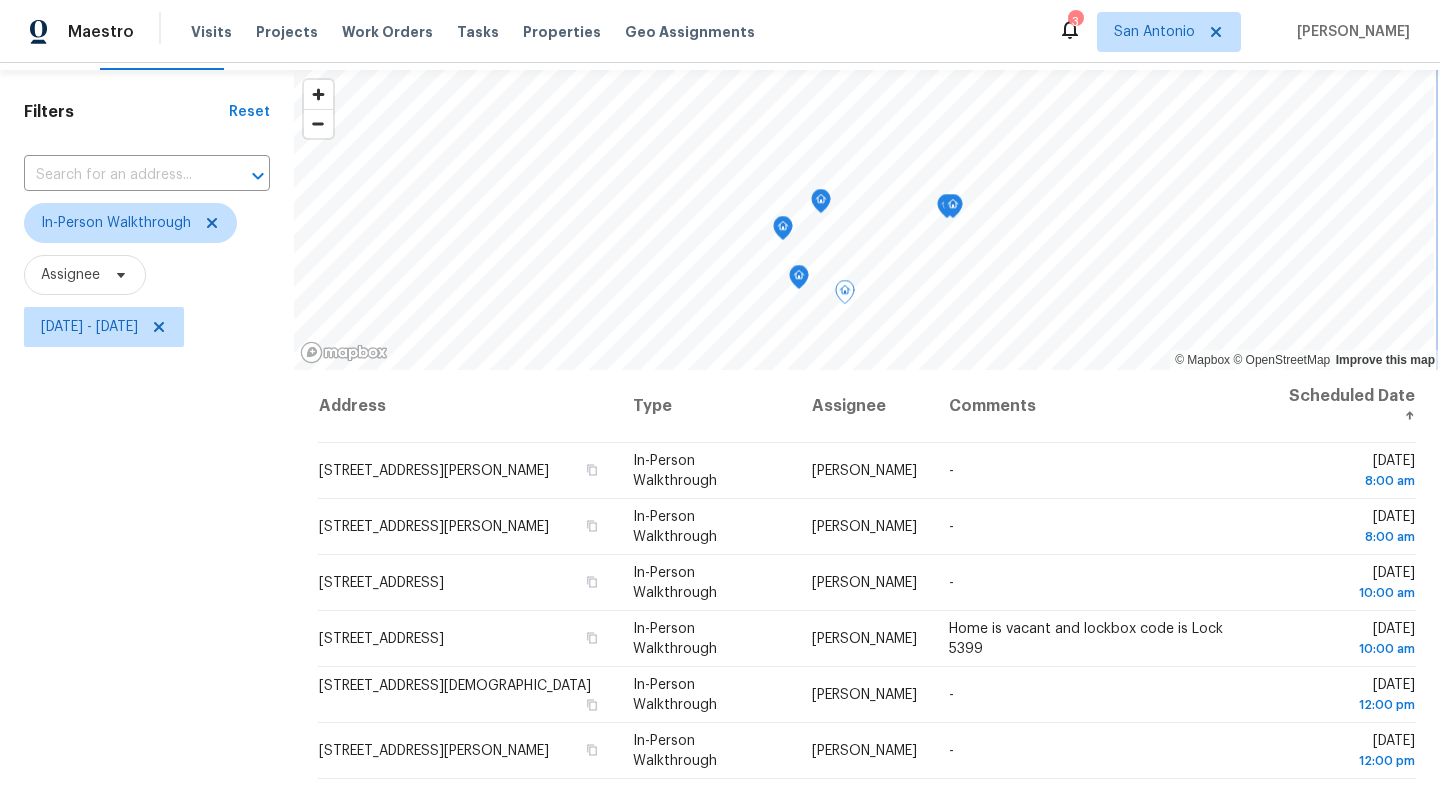 click 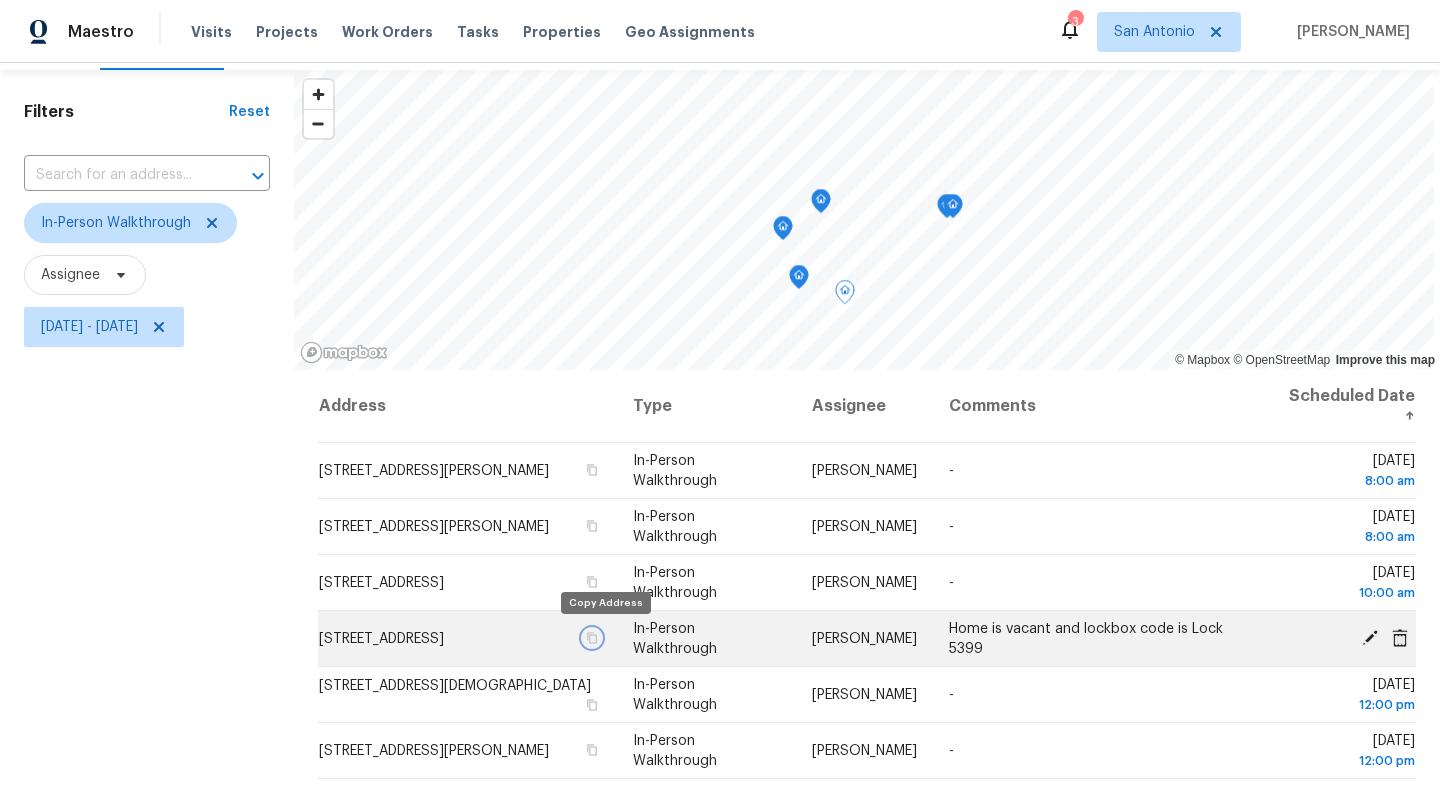 click 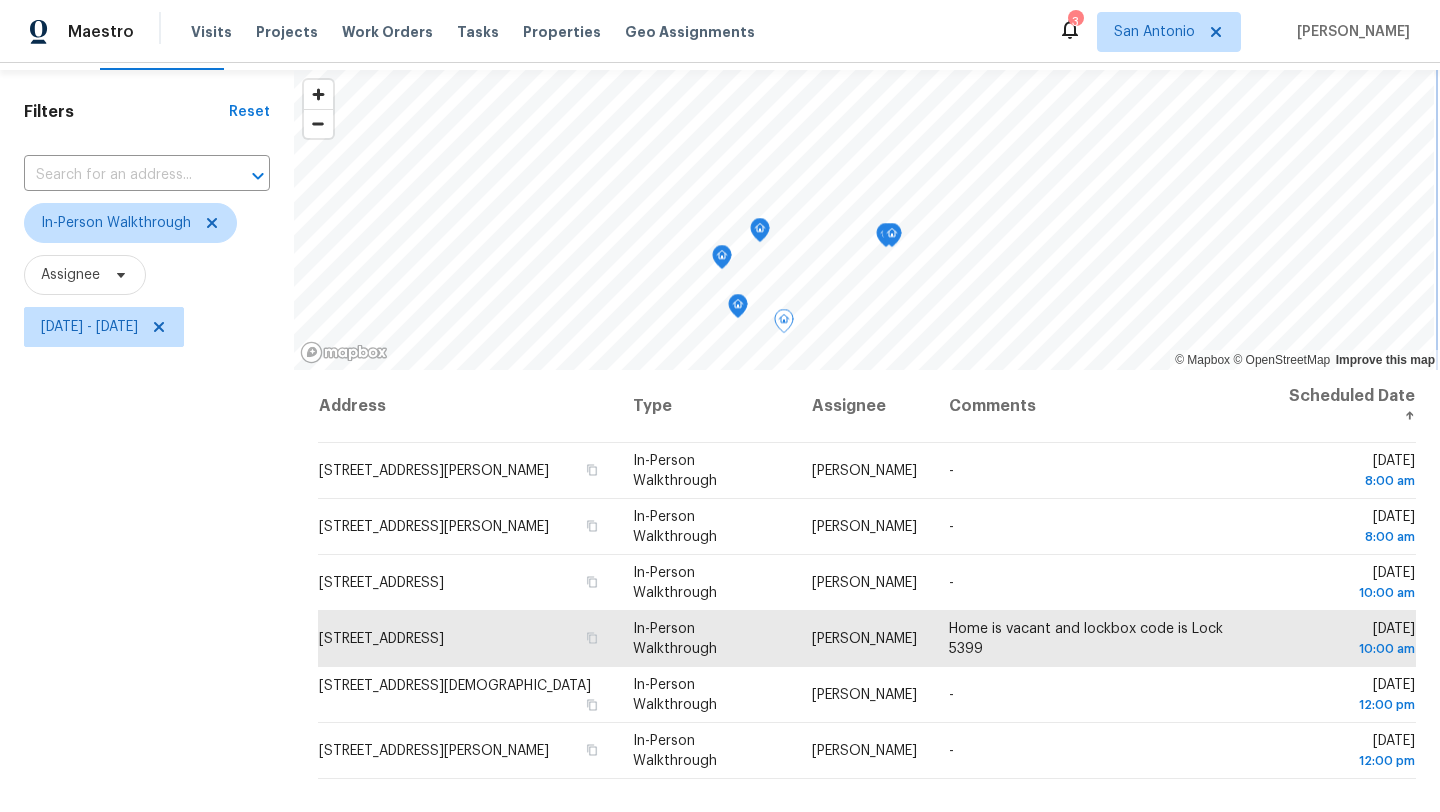 scroll, scrollTop: 0, scrollLeft: 0, axis: both 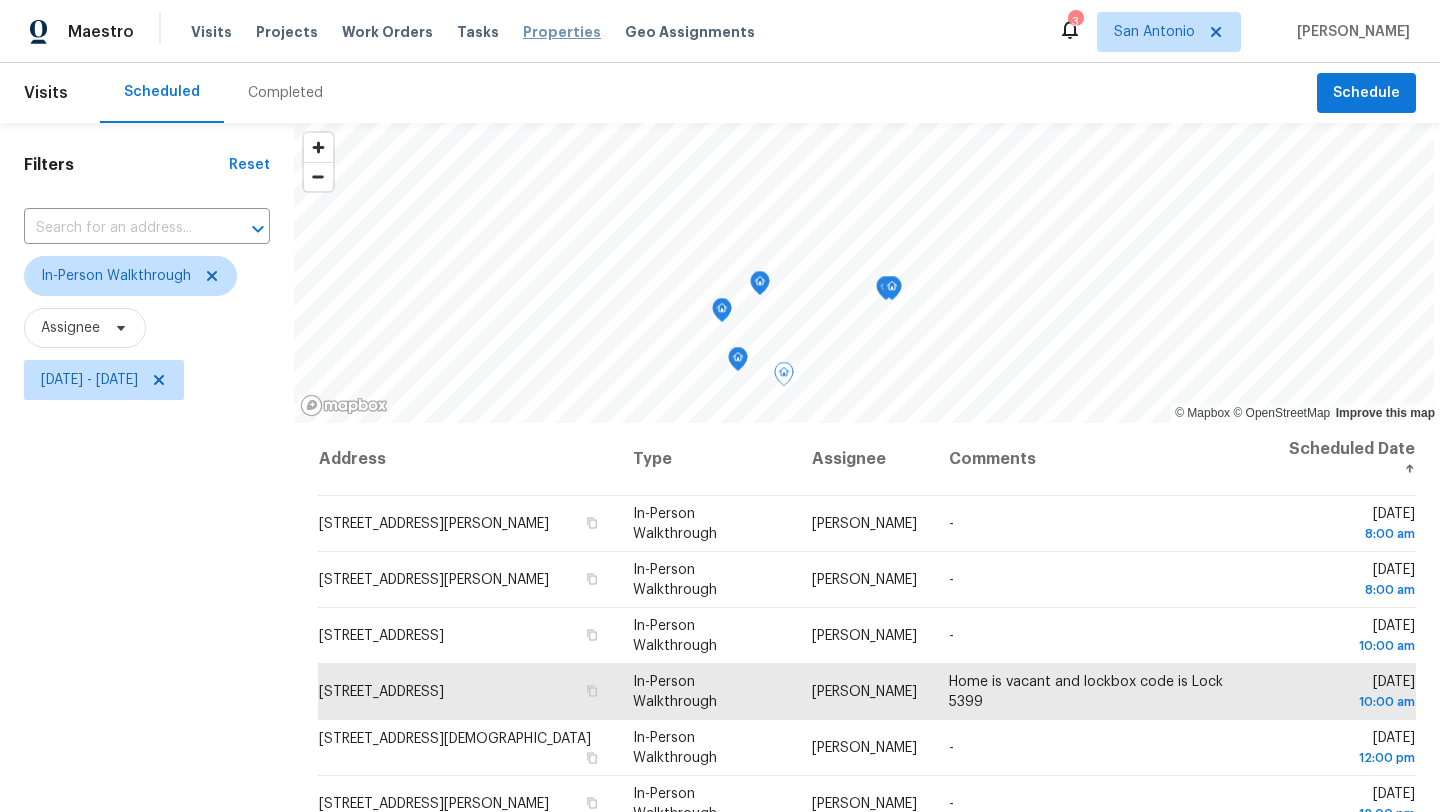 click on "Properties" at bounding box center (562, 32) 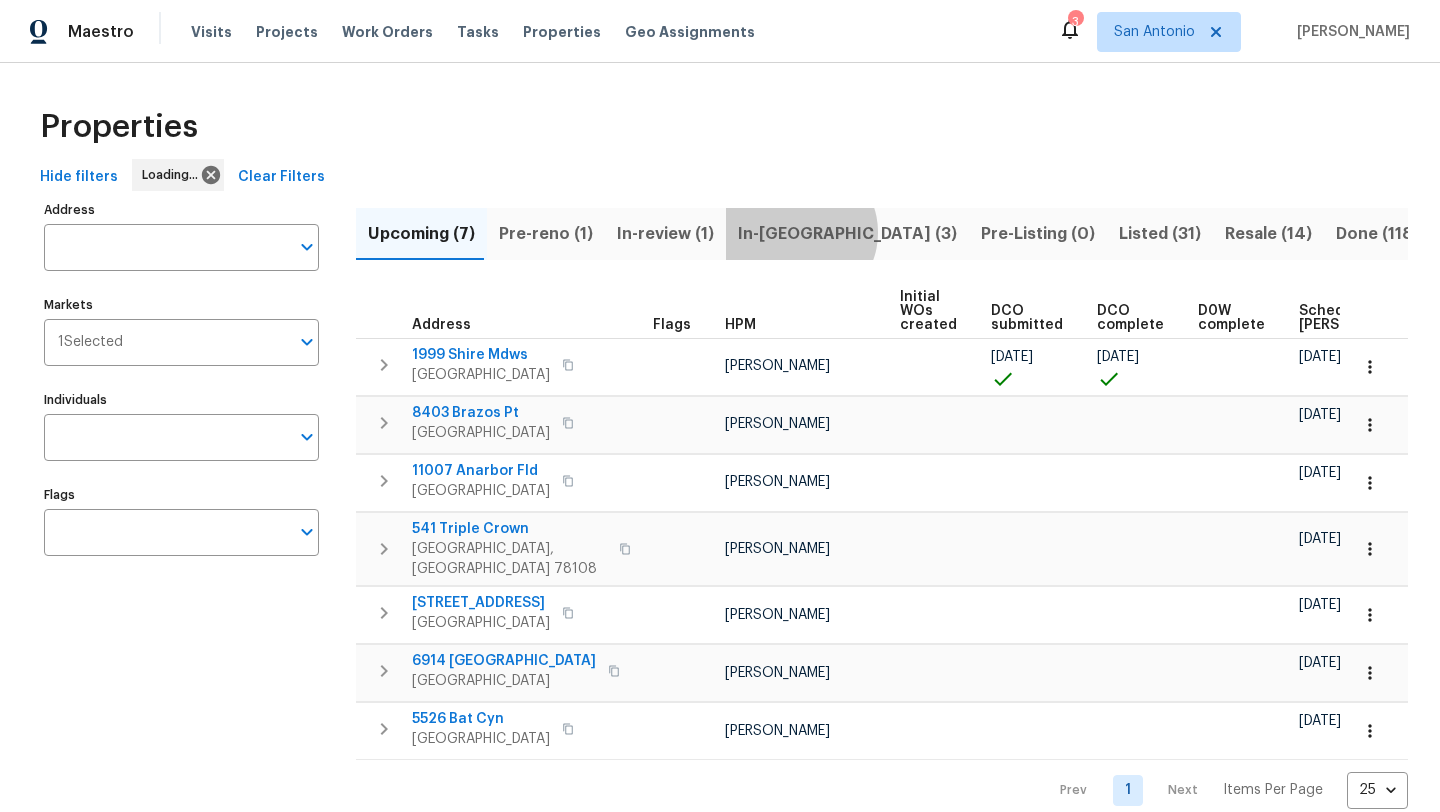 click on "In-[GEOGRAPHIC_DATA] (3)" at bounding box center [847, 234] 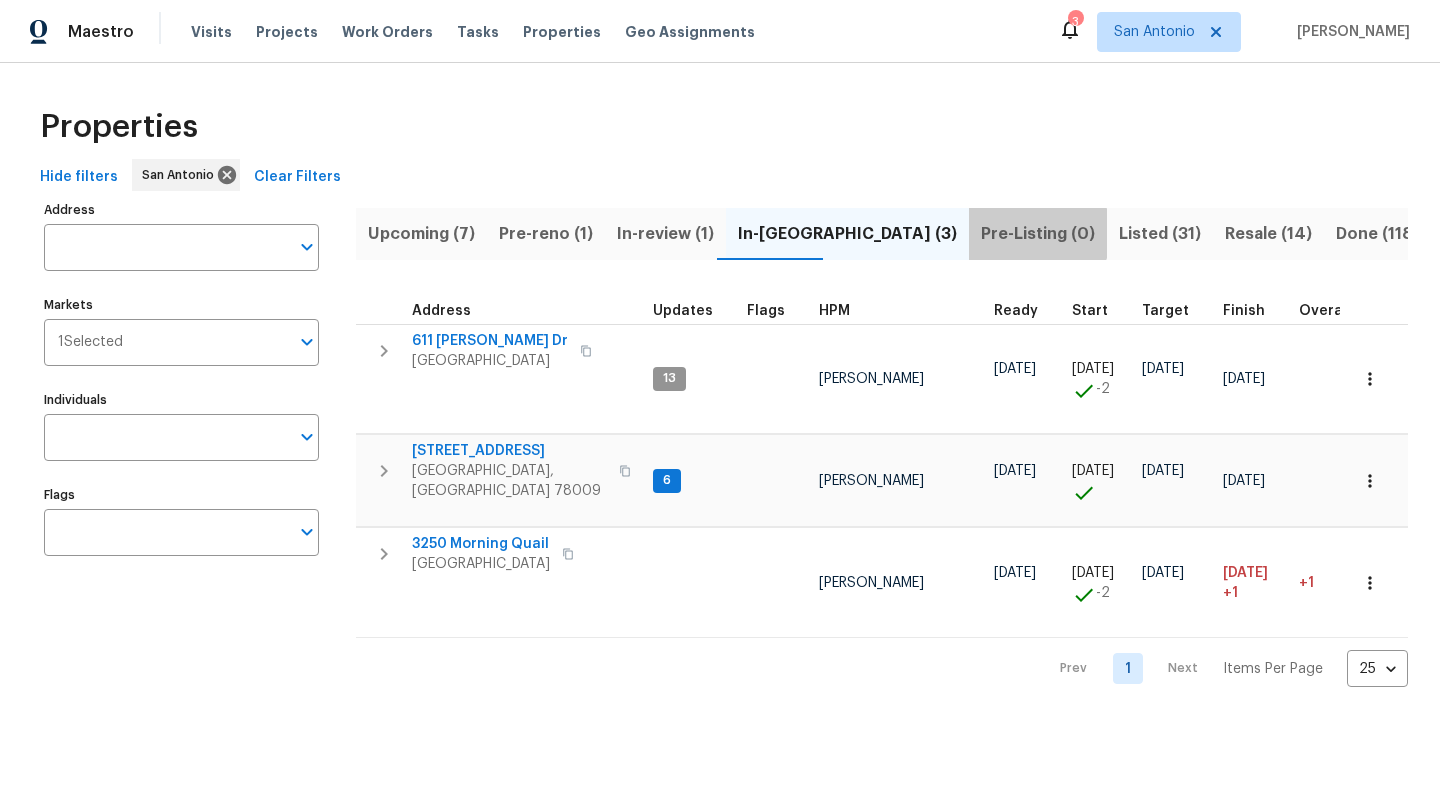 click on "Pre-Listing (0)" at bounding box center (1038, 234) 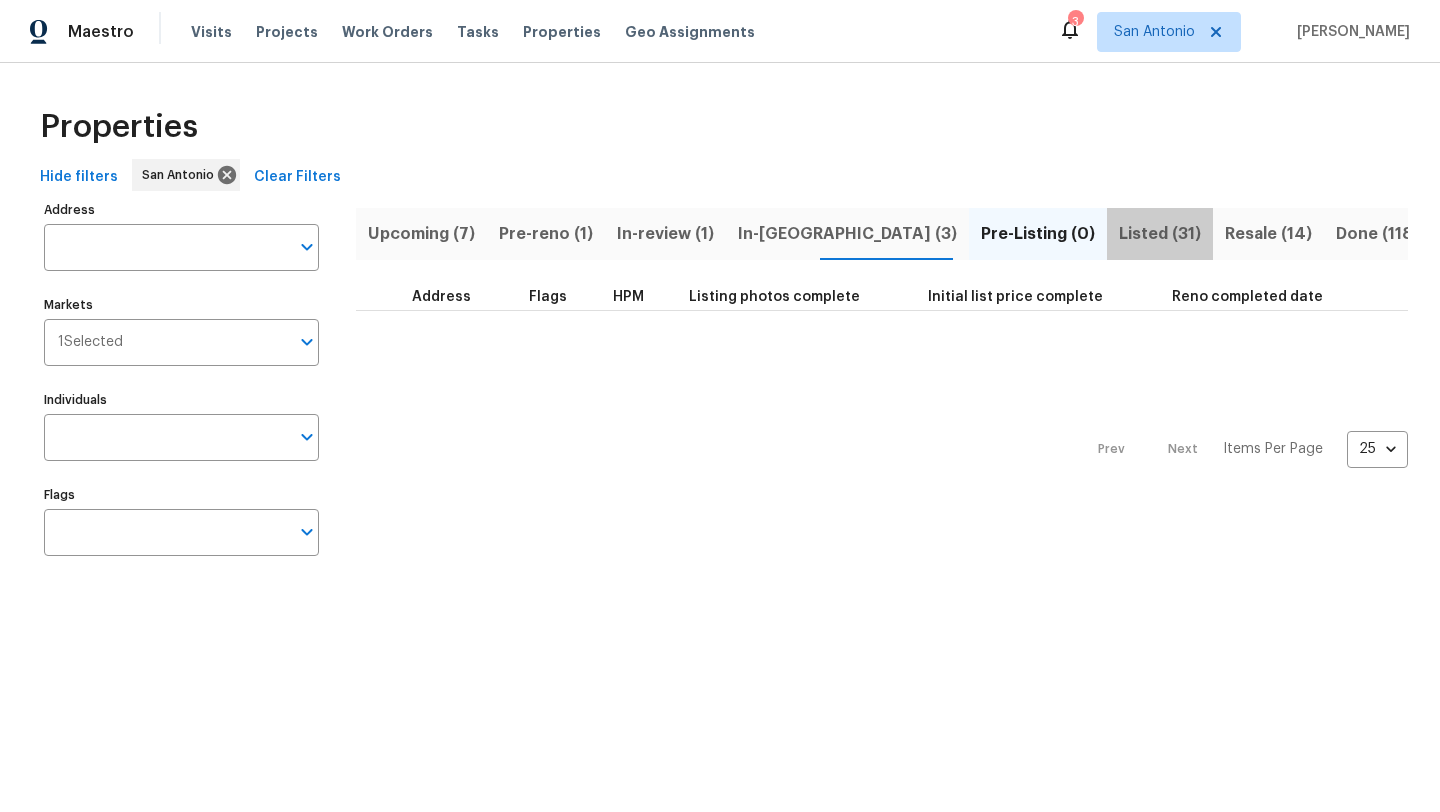 click on "Listed (31)" at bounding box center (1160, 234) 